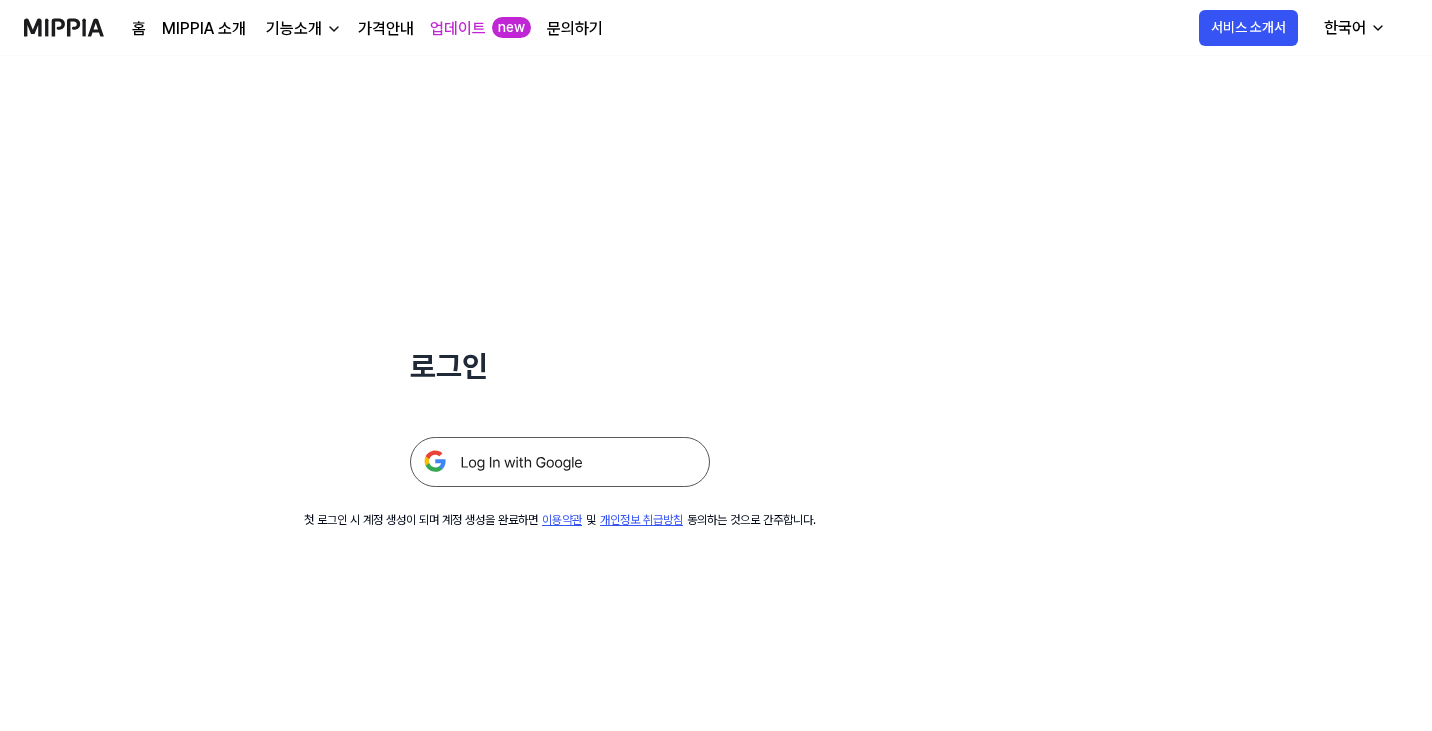 scroll, scrollTop: 0, scrollLeft: 0, axis: both 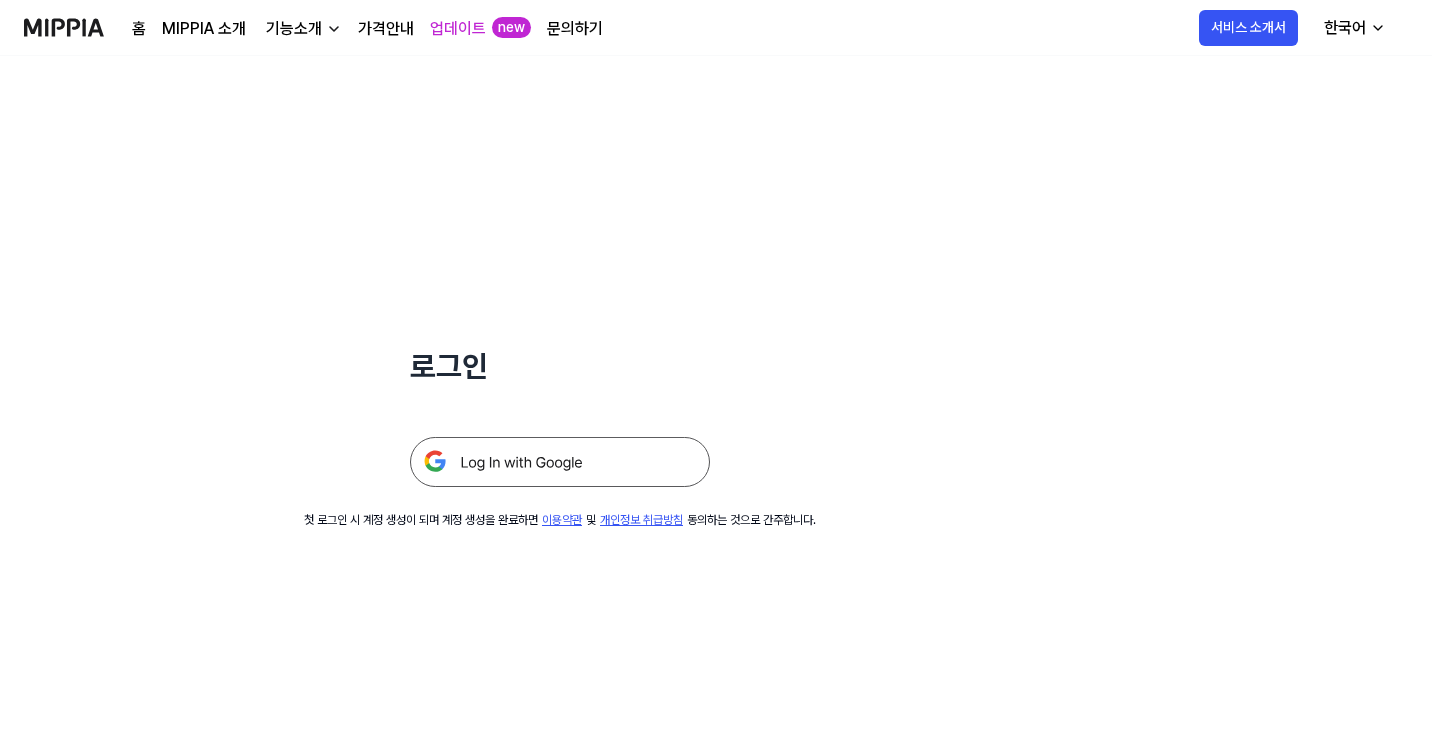 click at bounding box center (560, 462) 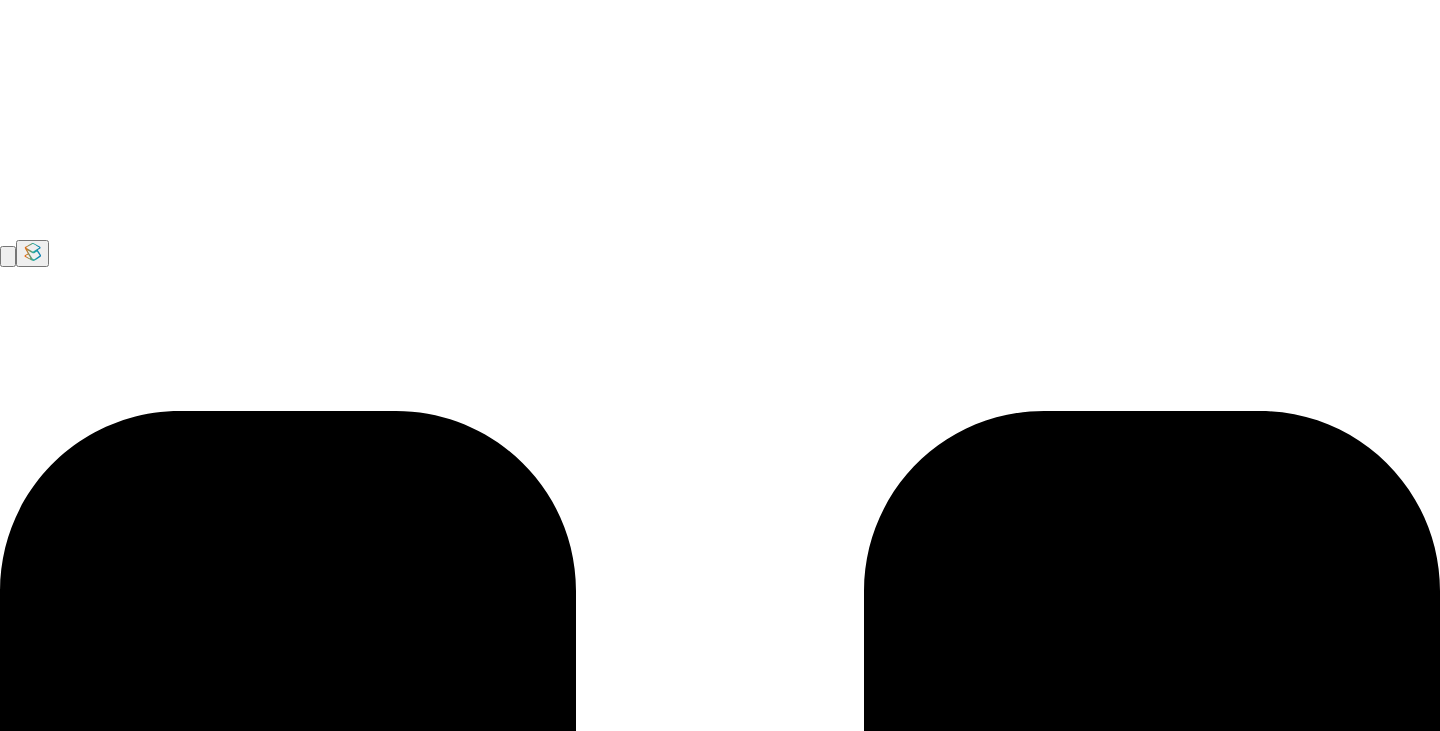 scroll, scrollTop: 0, scrollLeft: 0, axis: both 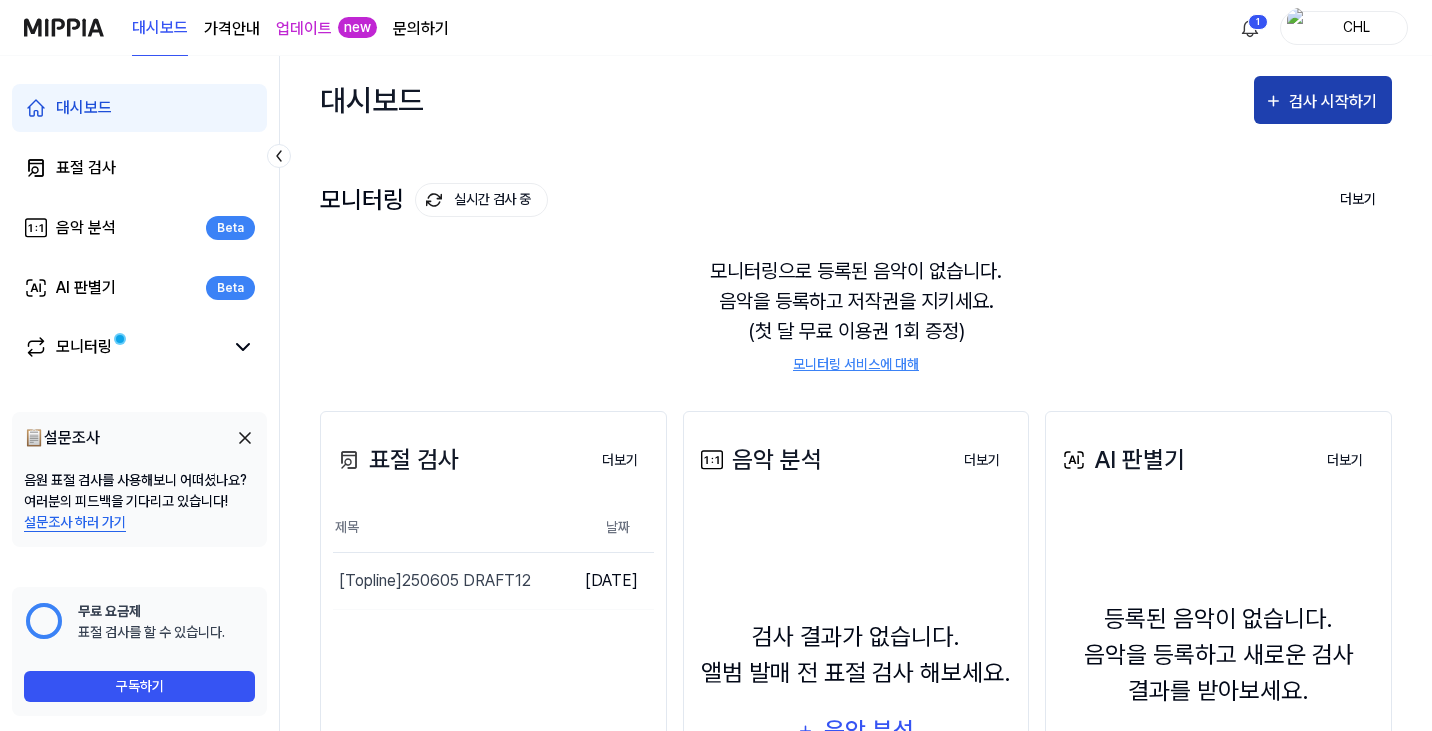 click on "검사 시작하기" at bounding box center (1335, 102) 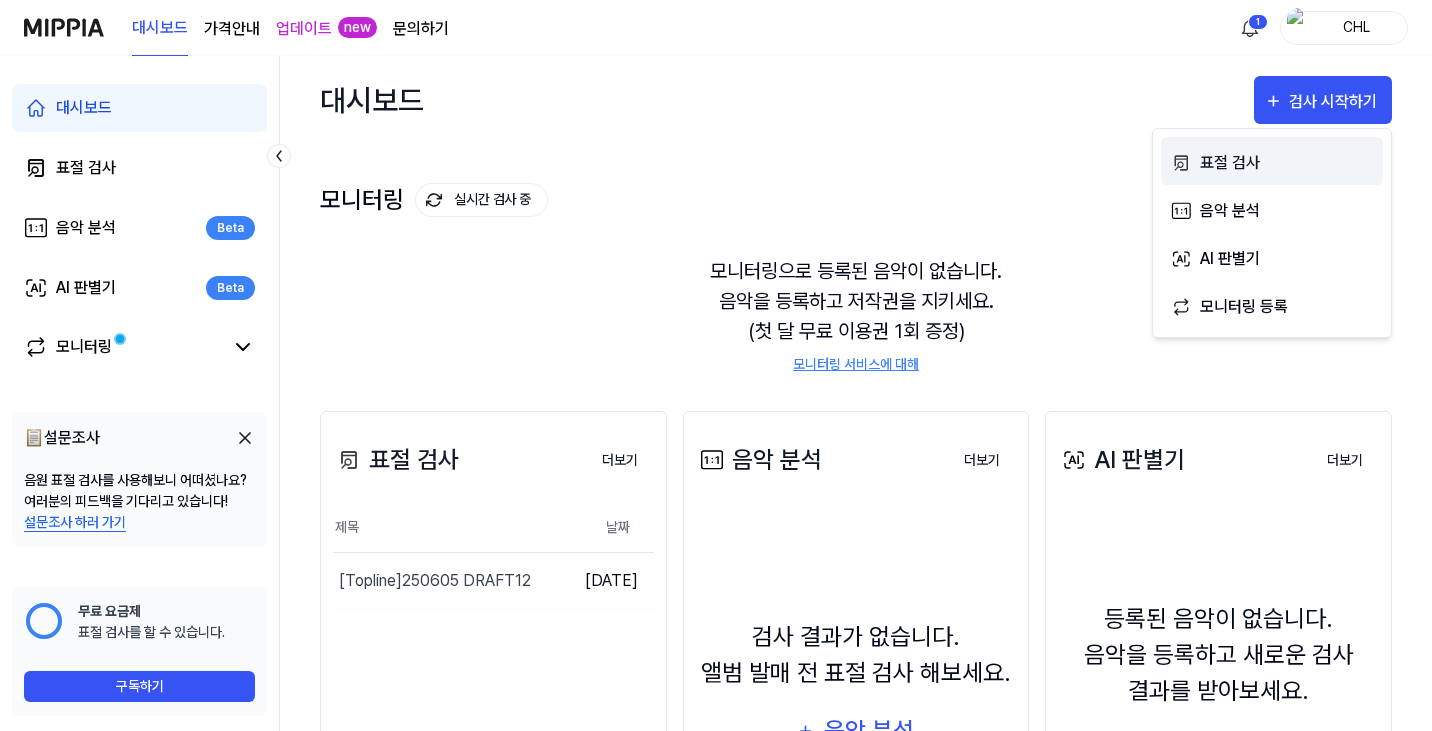 click on "표절 검사" at bounding box center (1287, 163) 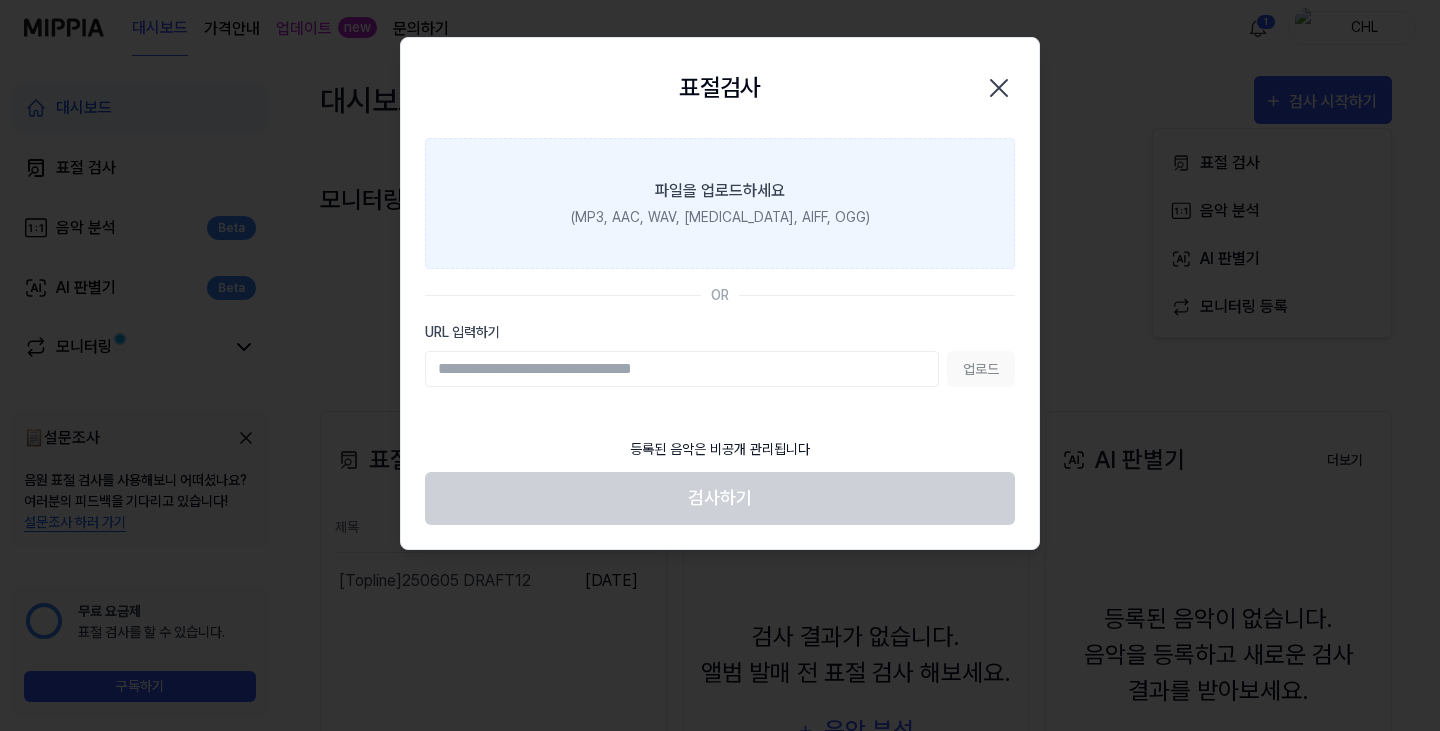 click on "파일을 업로드하세요 (MP3, AAC, WAV, [MEDICAL_DATA], AIFF, OGG)" at bounding box center [720, 203] 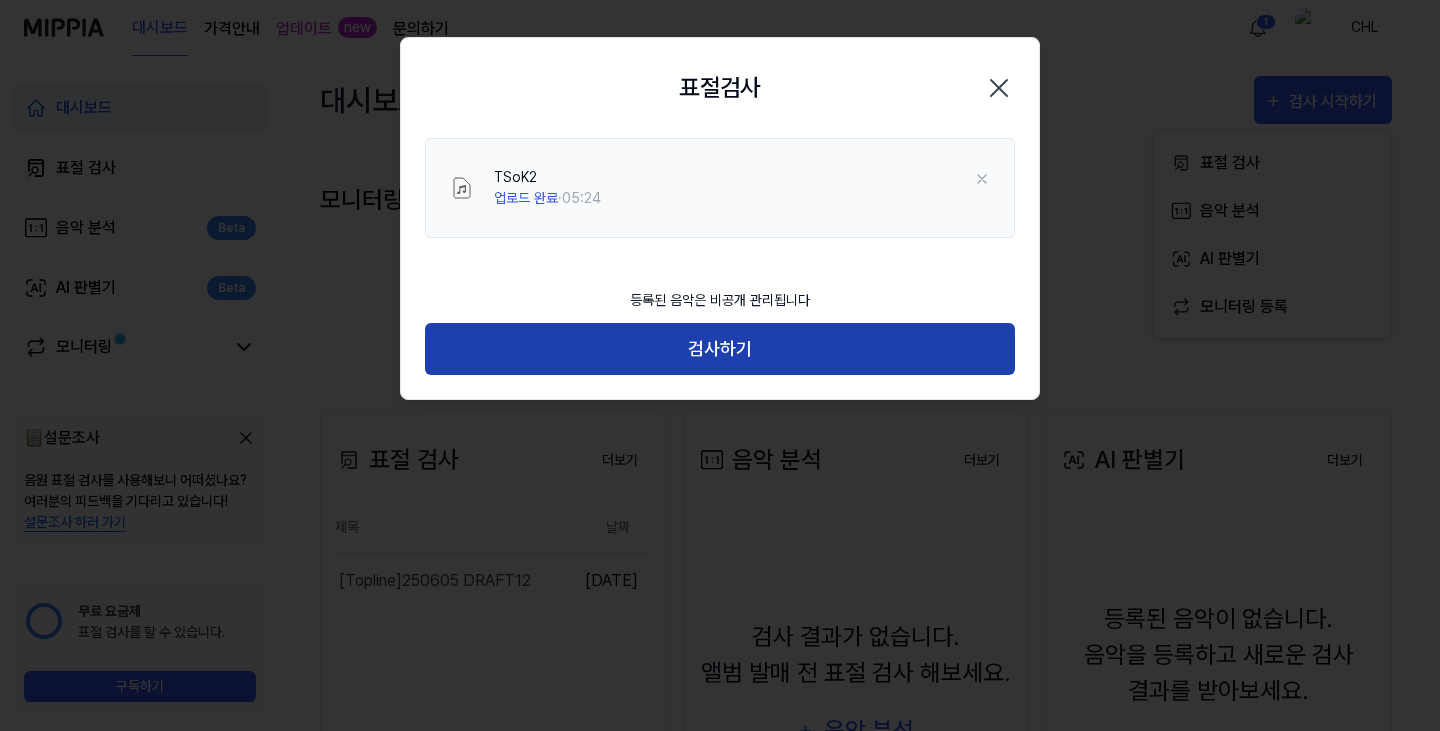 click on "검사하기" at bounding box center (720, 349) 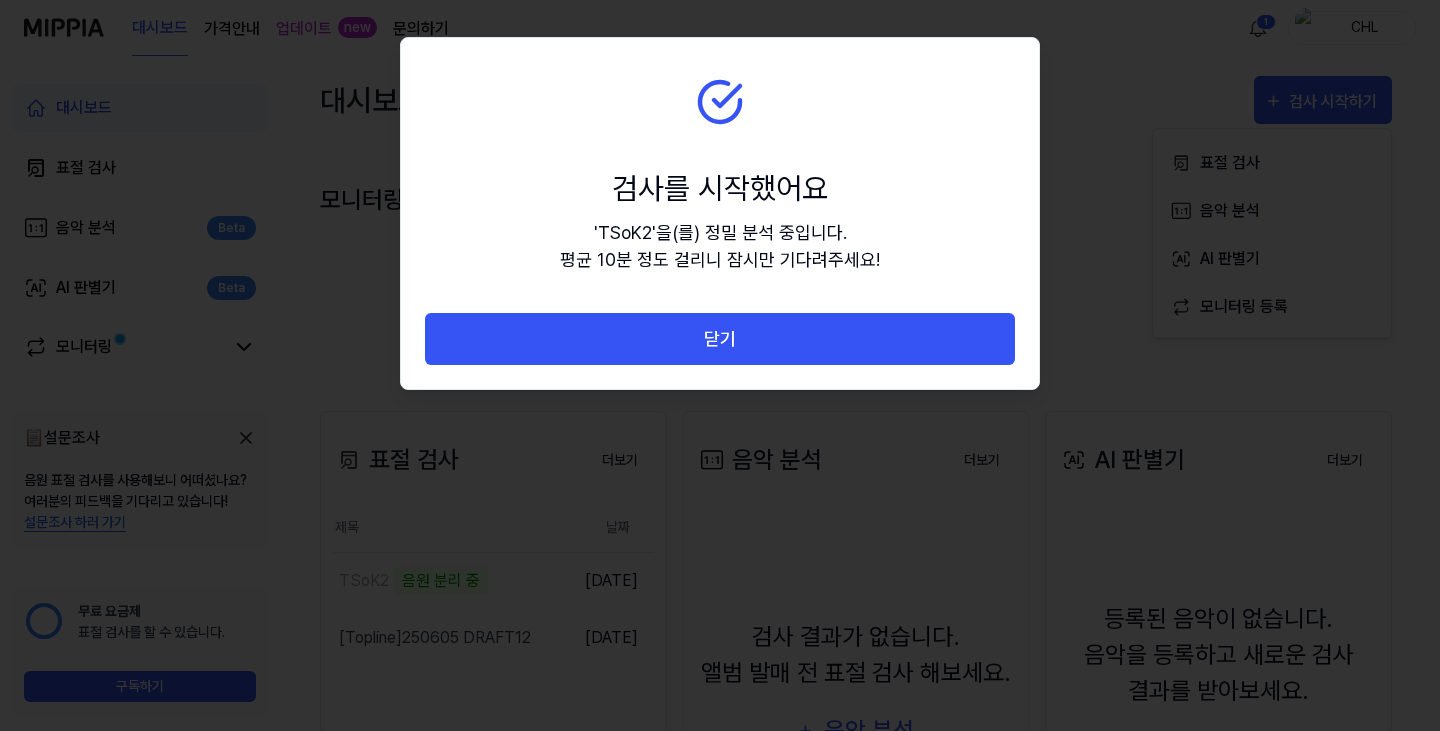 click on "닫기" at bounding box center [720, 339] 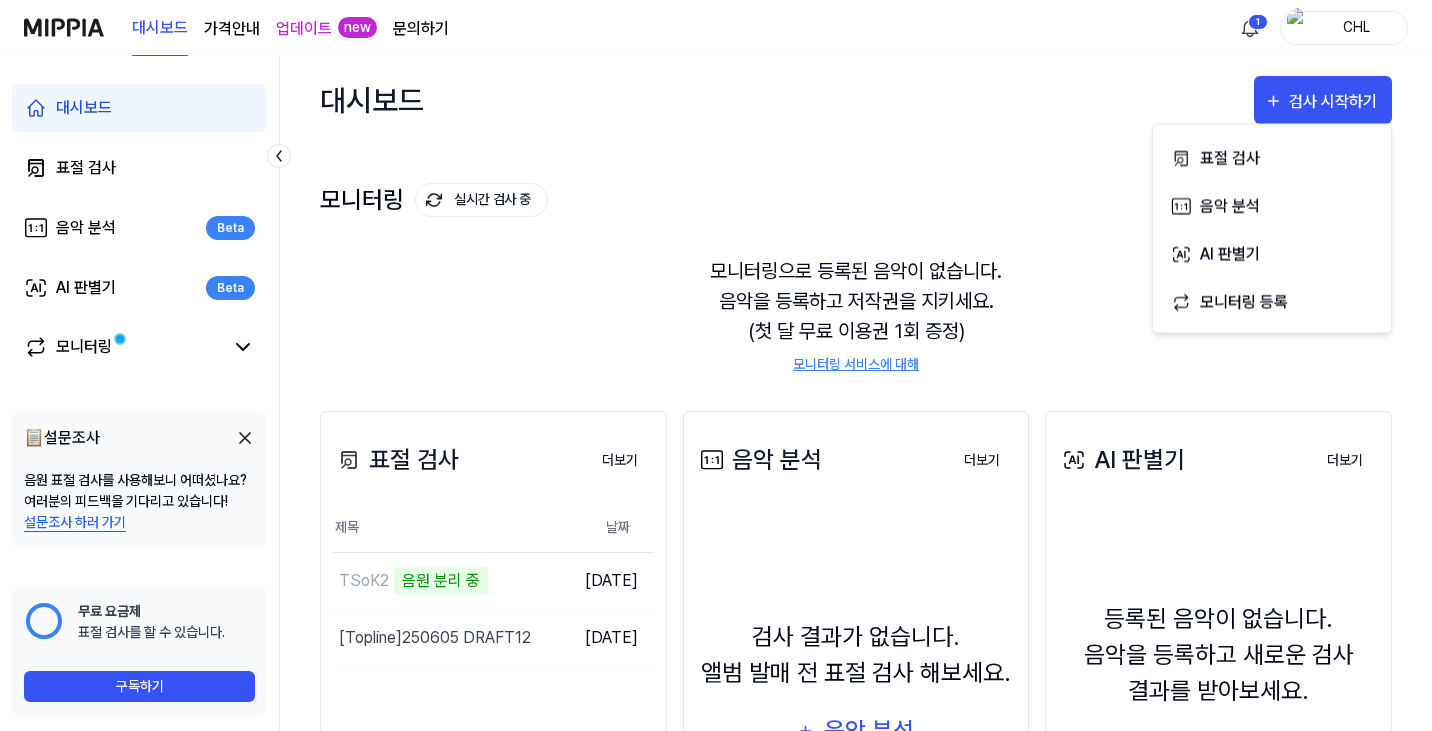 scroll, scrollTop: 243, scrollLeft: 0, axis: vertical 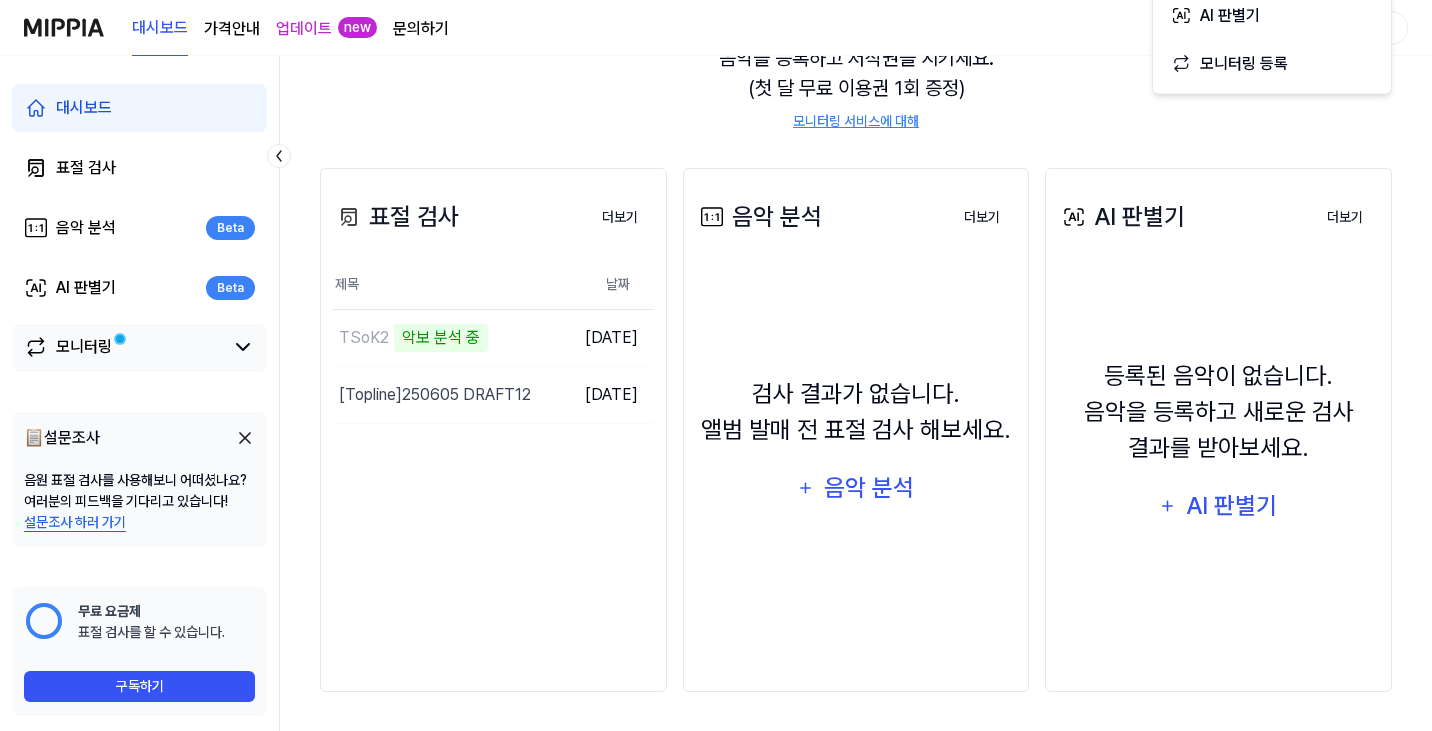 click on "모니터링" at bounding box center [139, 347] 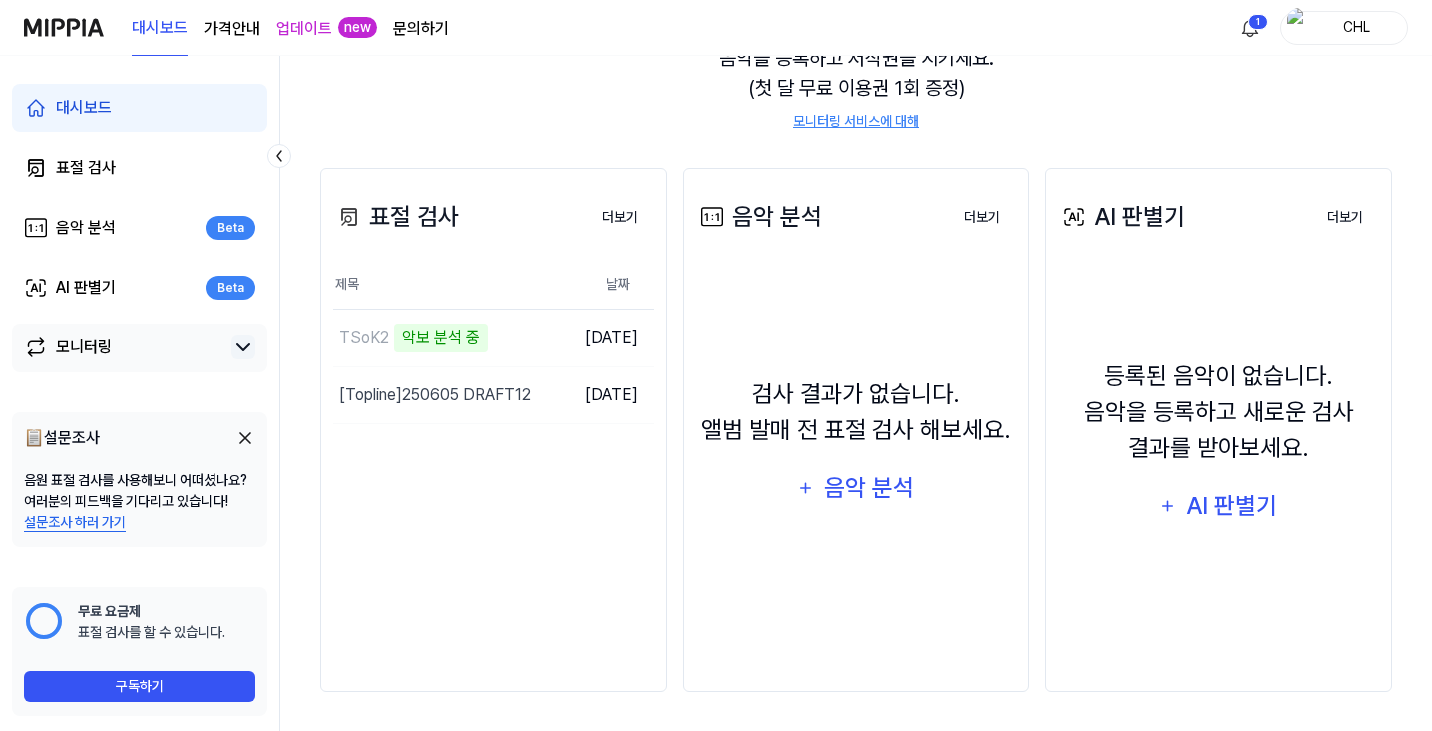 click 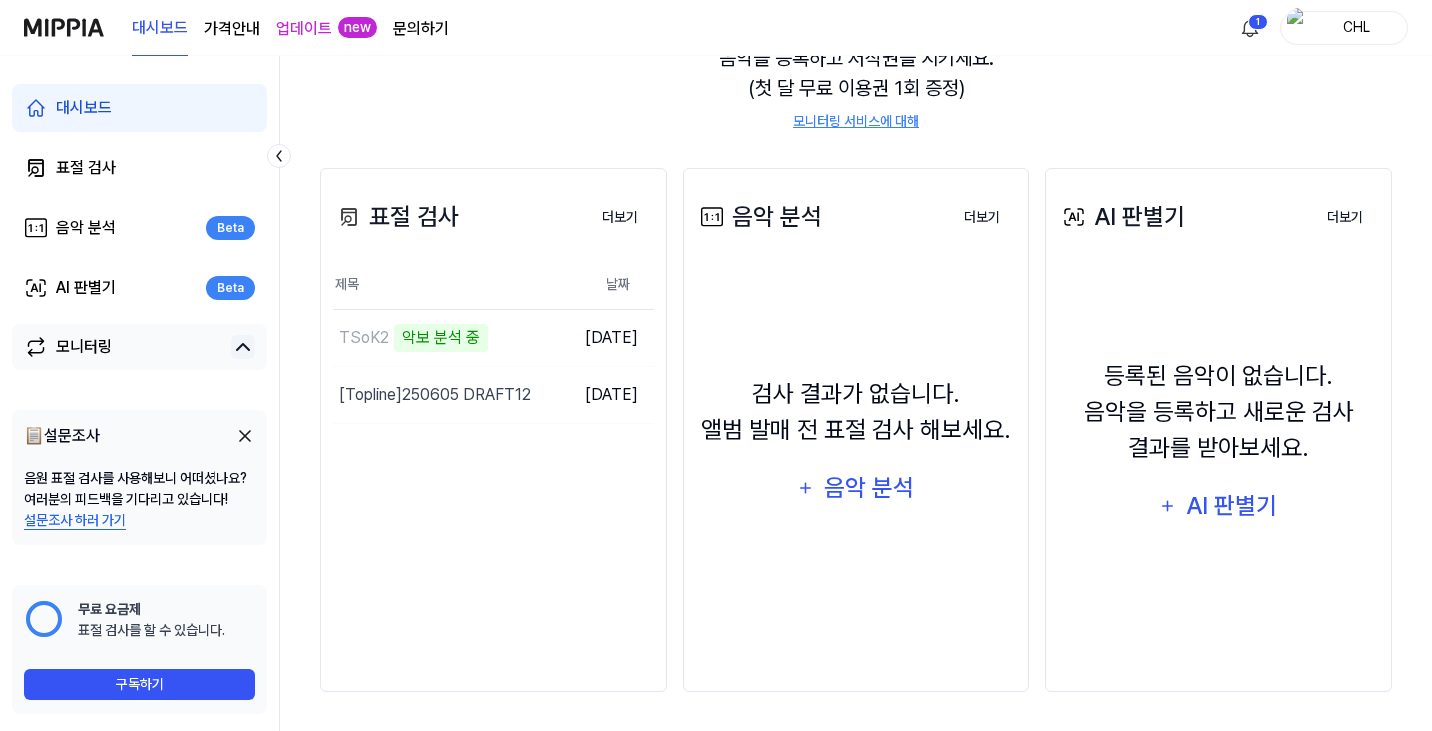 click on "모니터링" at bounding box center (123, 347) 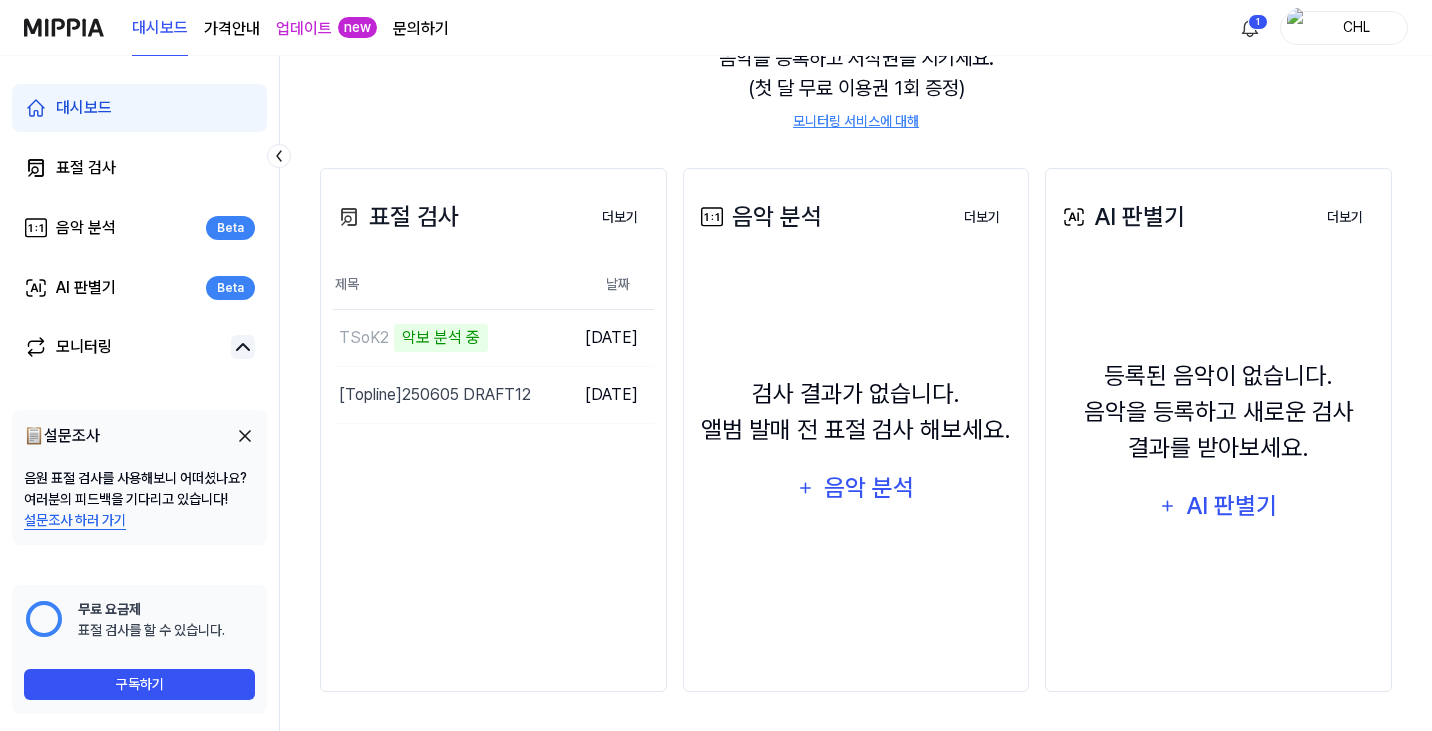 scroll, scrollTop: 0, scrollLeft: 0, axis: both 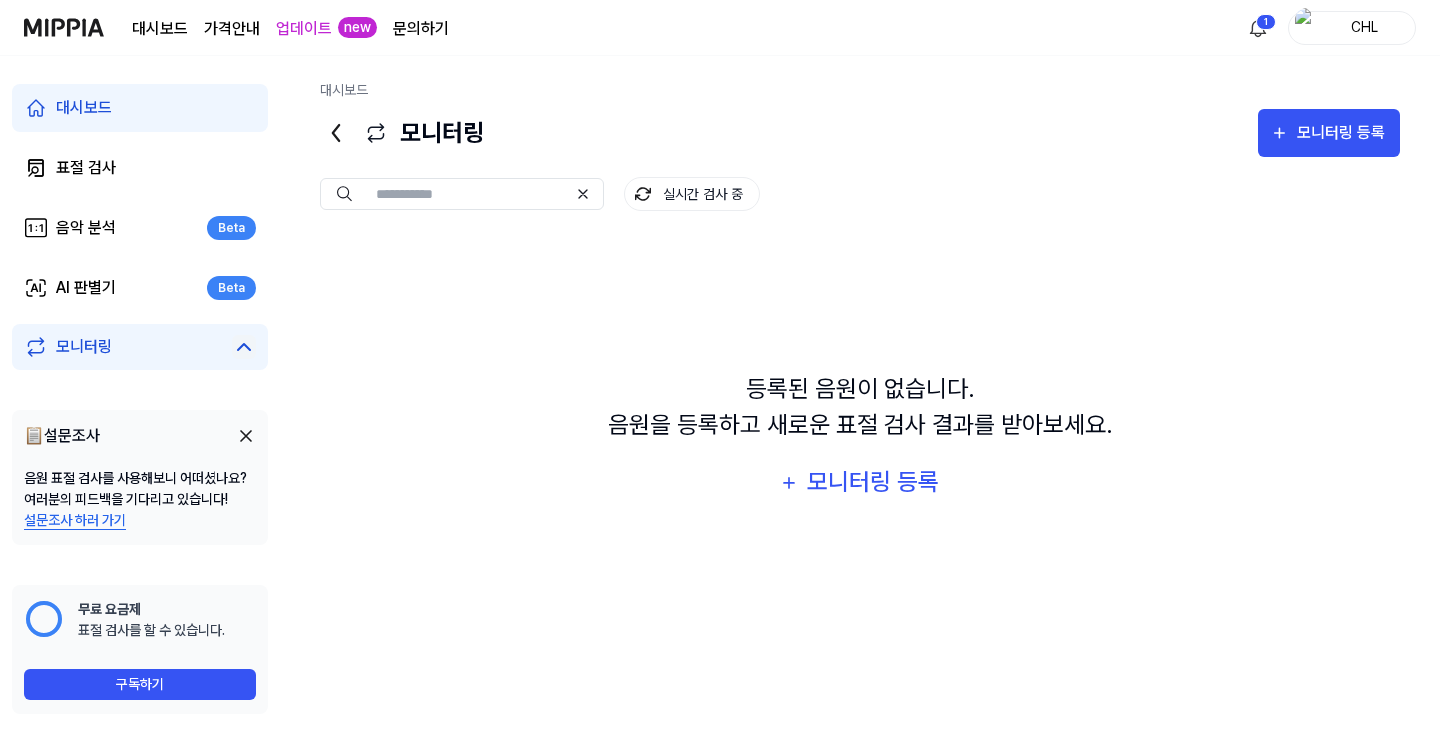 click at bounding box center (246, 436) 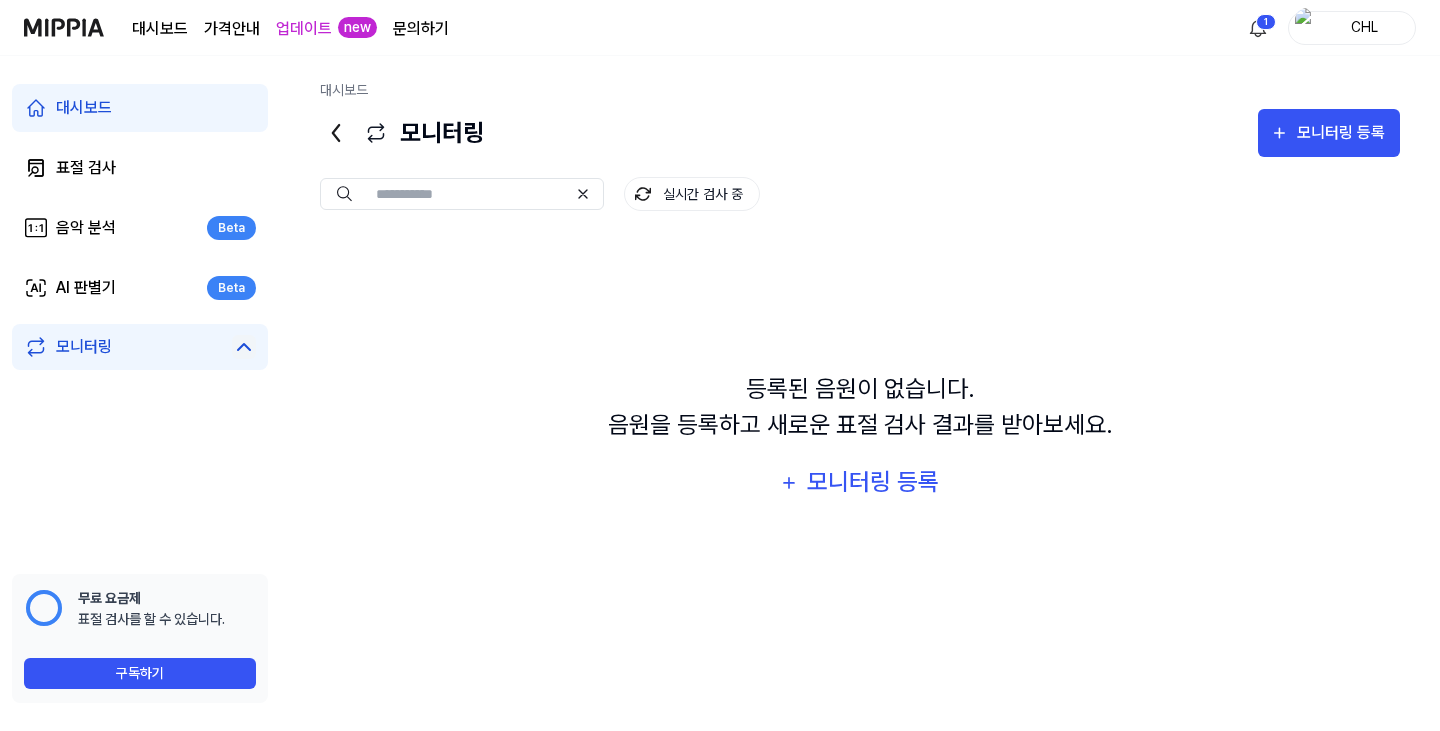 click on "대시보드" at bounding box center [140, 108] 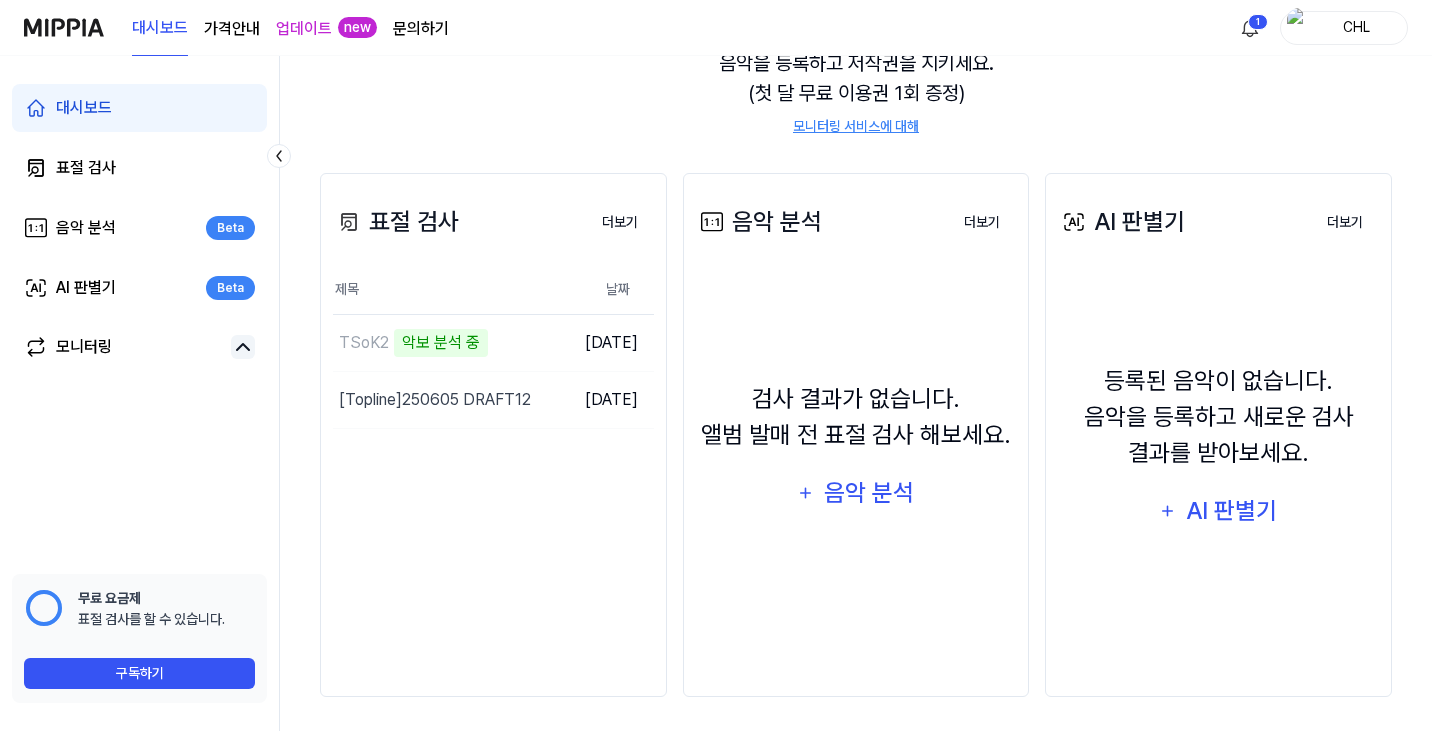 scroll, scrollTop: 243, scrollLeft: 0, axis: vertical 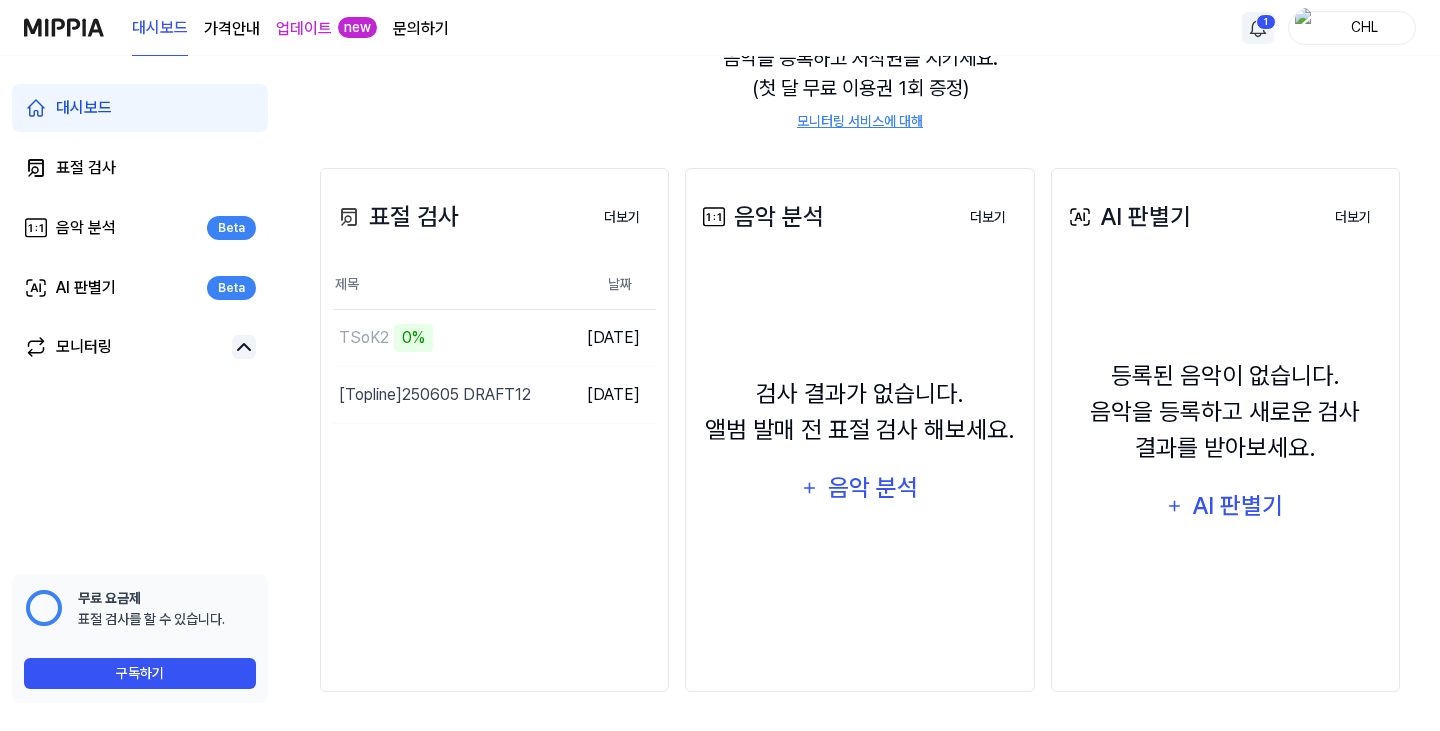 click on "대시보드 가격안내 업데이트 new 문의하기 1 CHL 대시보드 표절 검사 음악 분석 Beta AI 판별기 Beta 모니터링 무료 요금제 표절 검사를 할 수 있습니다. 구독하기 대시보드 검사 시작하기 모니터링 실시간 검사 중 더보기 모니터링 모니터링으로 등록된 음악이 없습니다.
음악을 등록하고 저작권을 지키세요.
(첫 달 무료 이용권 1회 증정) 모니터링 서비스에 대해 표절 검사 더보기 표절 검사 제목 날짜 TSoK2  0% 결과보기 [DATE] [Topline] 250605 DRAFT12 결과보기 [DATE] 더보기 음악 분석 더보기 음악 분석 검사 결과가 없습니다.
앨범 발매 전 표절 검사 해보세요. 음악 분석 더보기 AI 판별기 더보기 AI 판별기 등록된 음악이 없습니다.
음악을 등록하고 새로운 검사 결과를 받아보세요. AI 판별기 더보기" at bounding box center [720, 1290] 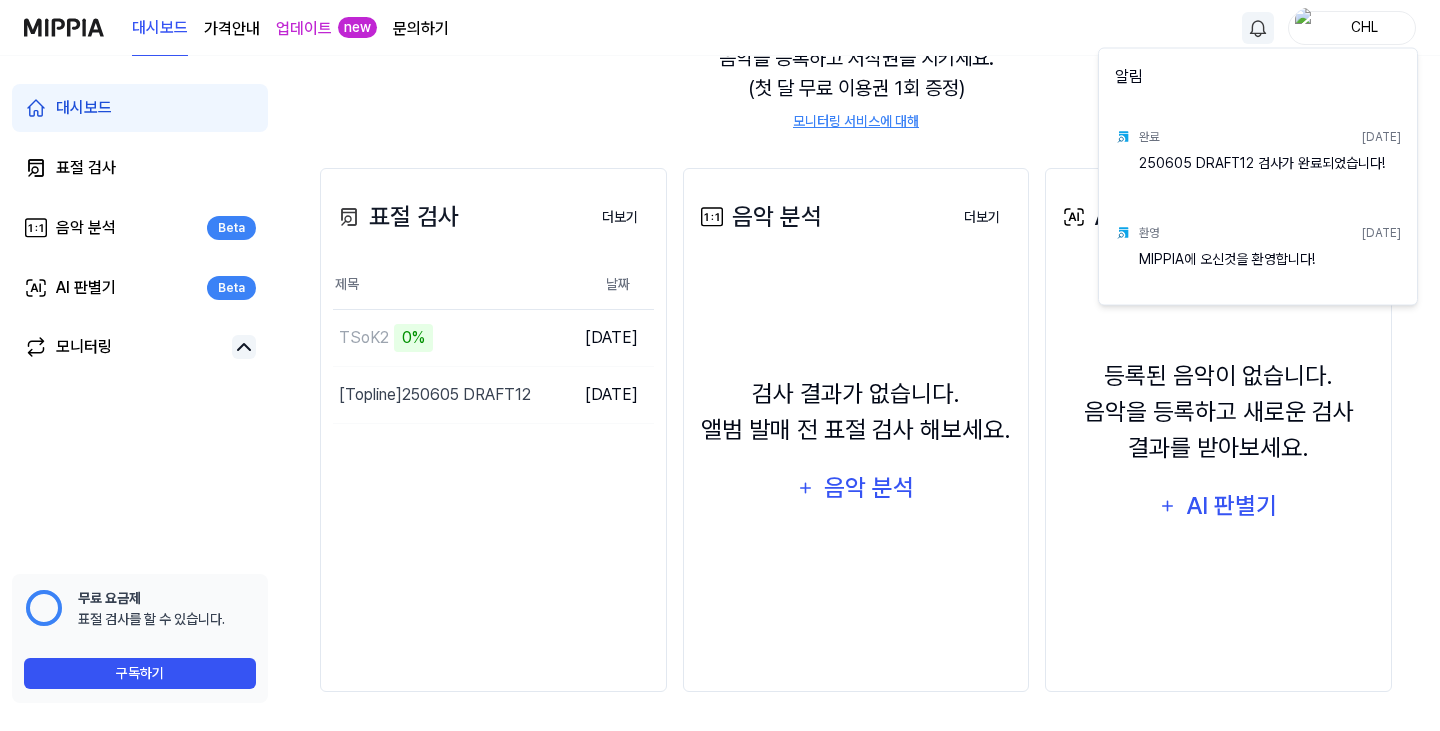 click on "대시보드 가격안내 업데이트 new 문의하기 CHL 대시보드 표절 검사 음악 분석 Beta AI 판별기 Beta 모니터링 무료 요금제 표절 검사를 할 수 있습니다. 구독하기 대시보드 검사 시작하기 모니터링 실시간 검사 중 더보기 모니터링 모니터링으로 등록된 음악이 없습니다.
음악을 등록하고 저작권을 지키세요.
(첫 달 무료 이용권 1회 증정) 모니터링 서비스에 대해 표절 검사 더보기 표절 검사 제목 날짜 TSoK2  0% 결과보기 [DATE] [Topline] 250605 DRAFT12 결과보기 [DATE] 더보기 음악 분석 더보기 음악 분석 검사 결과가 없습니다.
앨범 발매 전 표절 검사 해보세요. 음악 분석 더보기 AI 판별기 더보기 AI 판별기 등록된 음악이 없습니다.
음악을 등록하고 새로운 검사 결과를 받아보세요. AI 판별기 더보기 알림 완료 [DATE] 250605 DRAFT12 검사가 완료되었습니다! 환영 [DATE]" at bounding box center [720, 1290] 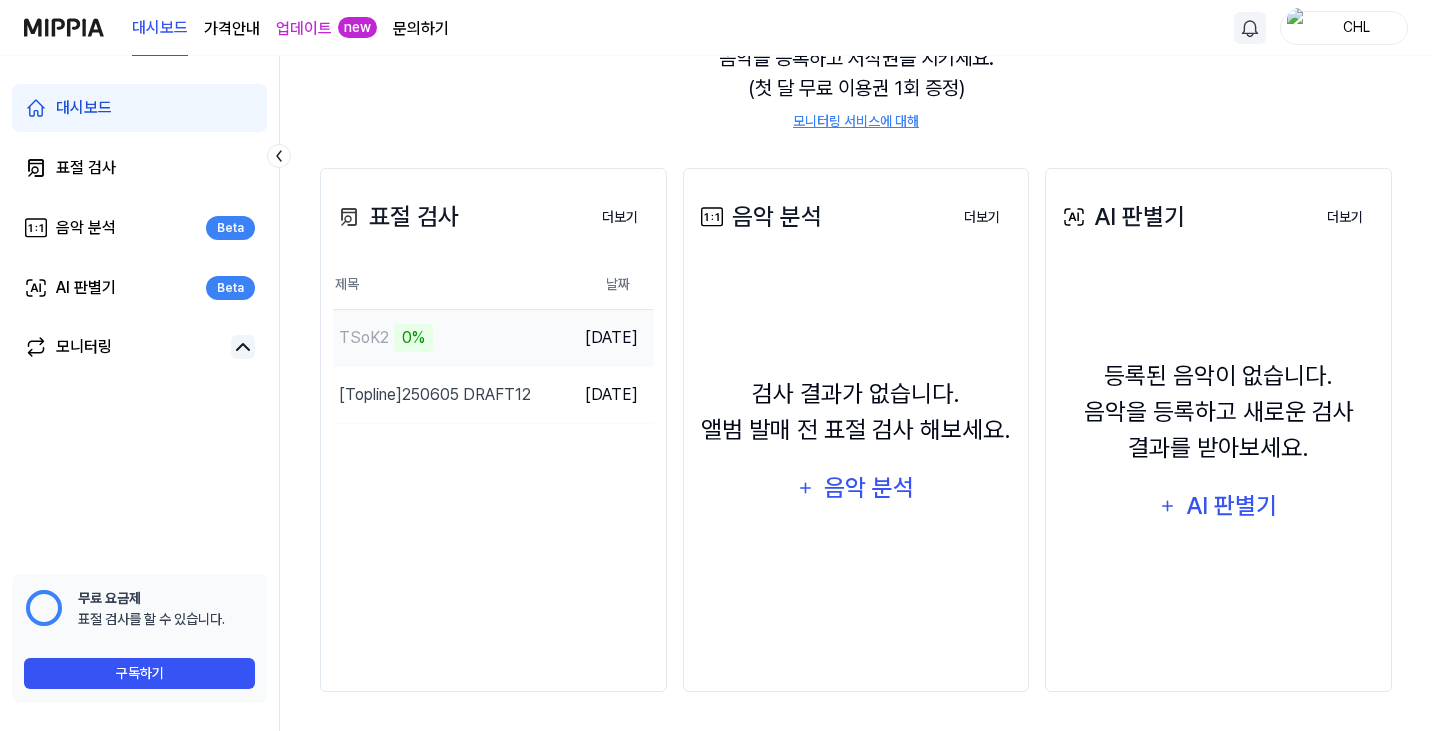 click on "TSoK2  0%" at bounding box center [451, 338] 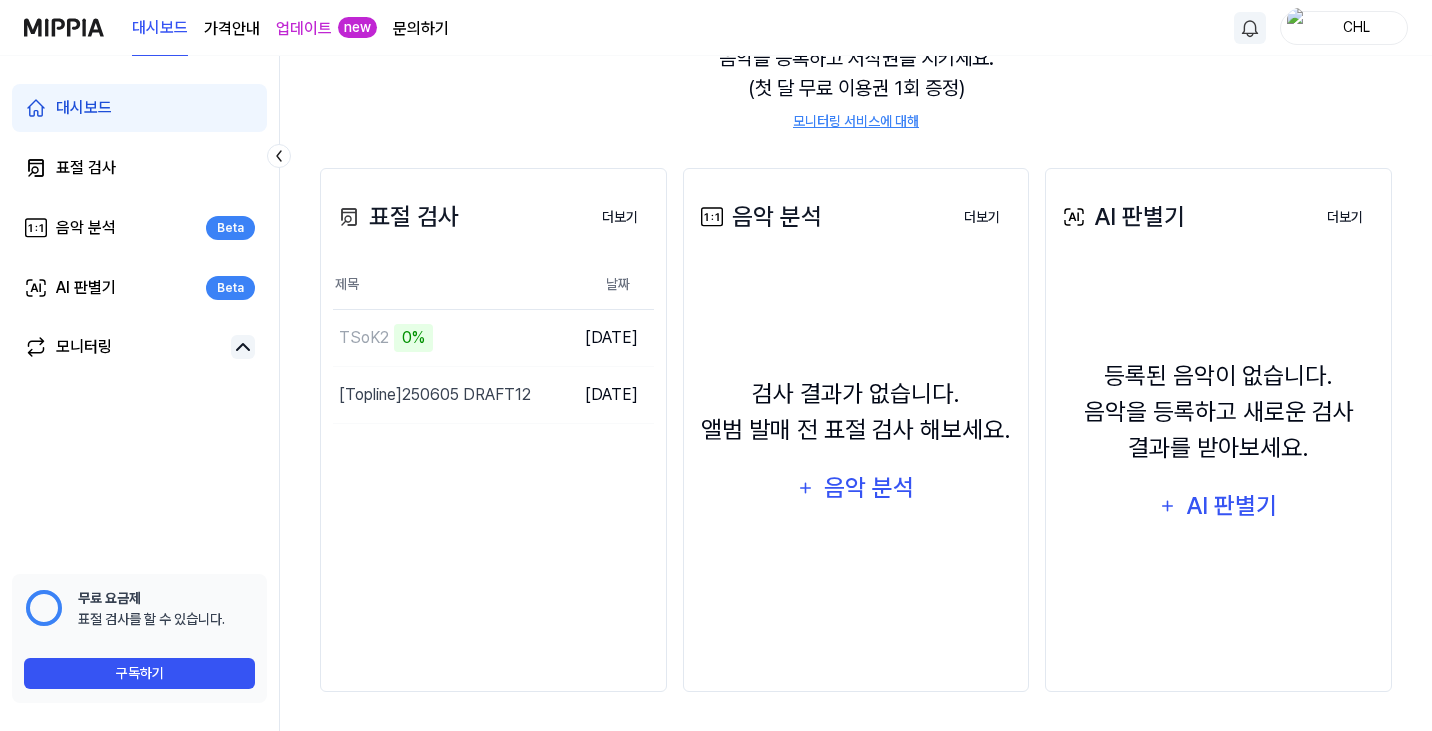 click on "표절 검사 더보기 표절 검사 제목 날짜 TSoK2  0% 결과보기 [DATE] [Topline] 250605 DRAFT12 결과보기 [DATE] 더보기 음악 분석 더보기 음악 분석 검사 결과가 없습니다.
앨범 발매 전 표절 검사 해보세요. 음악 분석 더보기 AI 판별기 더보기 AI 판별기 등록된 음악이 없습니다.
음악을 등록하고 새로운 검사 결과를 받아보세요. AI 판별기 더보기" at bounding box center (856, 430) 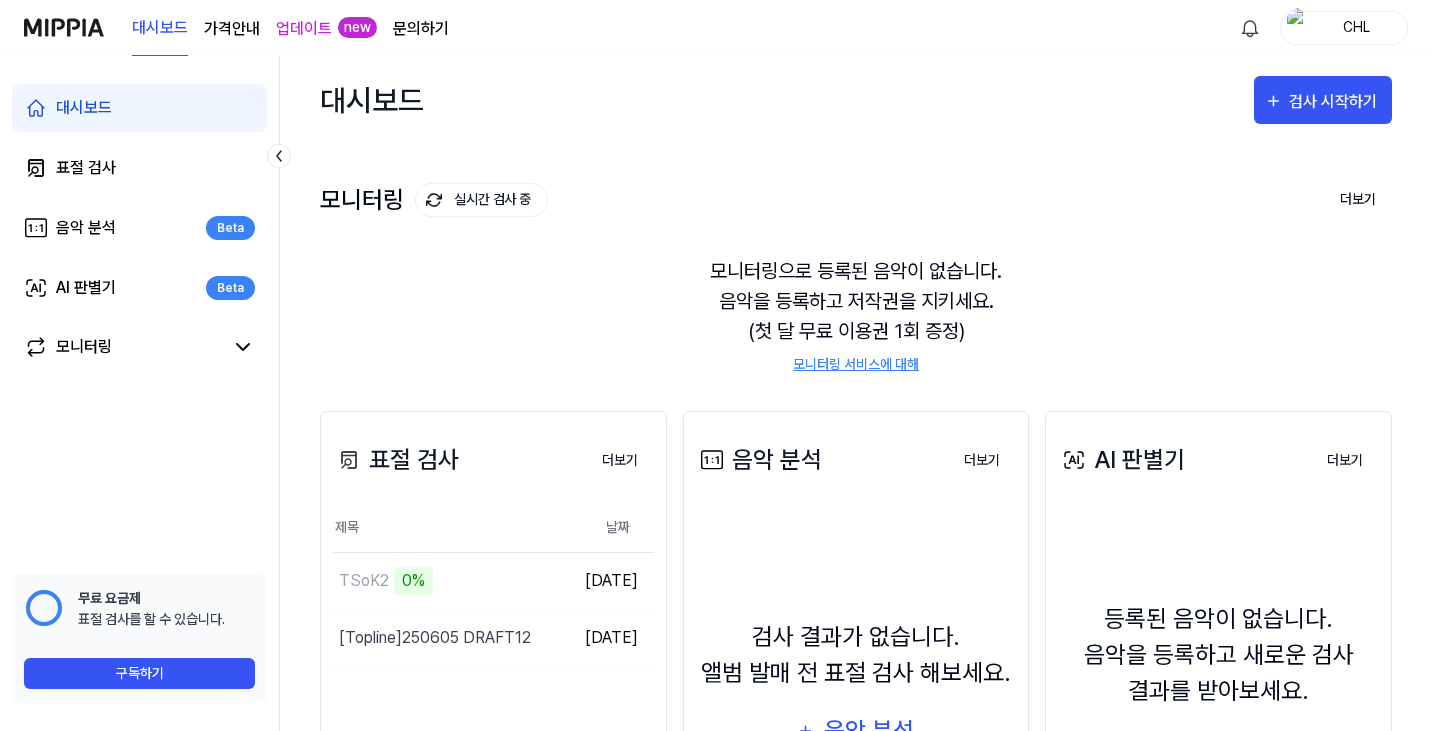 scroll, scrollTop: 0, scrollLeft: 0, axis: both 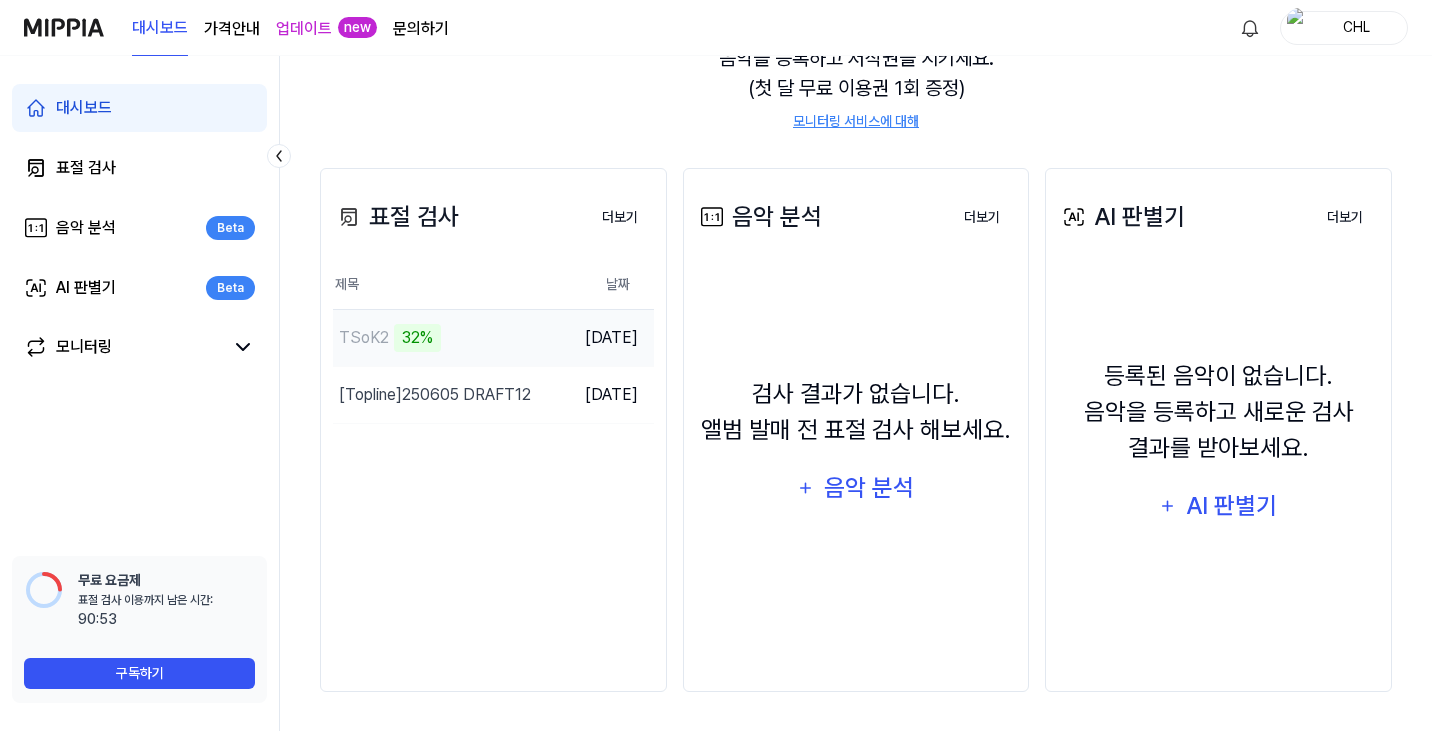 click on "2025.07.09." at bounding box center [611, 337] 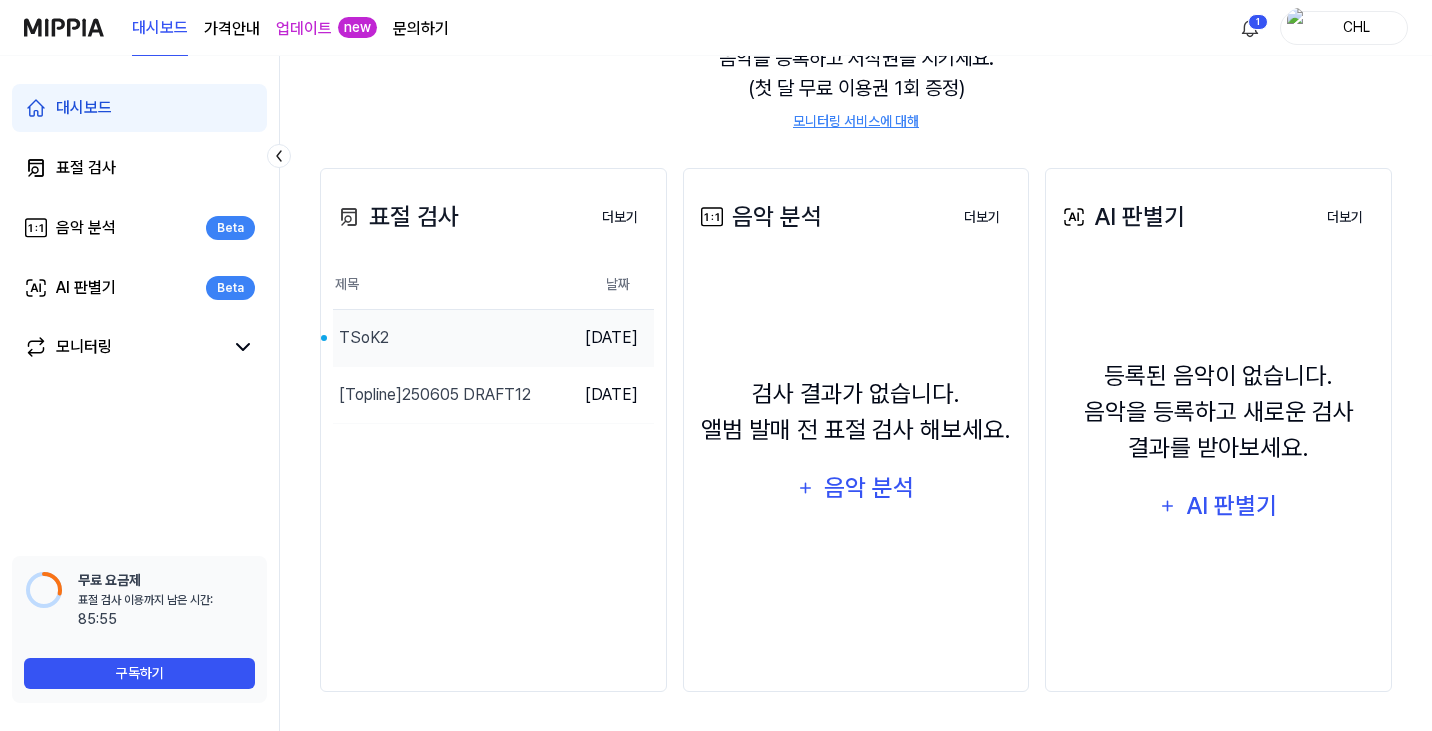 click on "TSoK2" at bounding box center (451, 338) 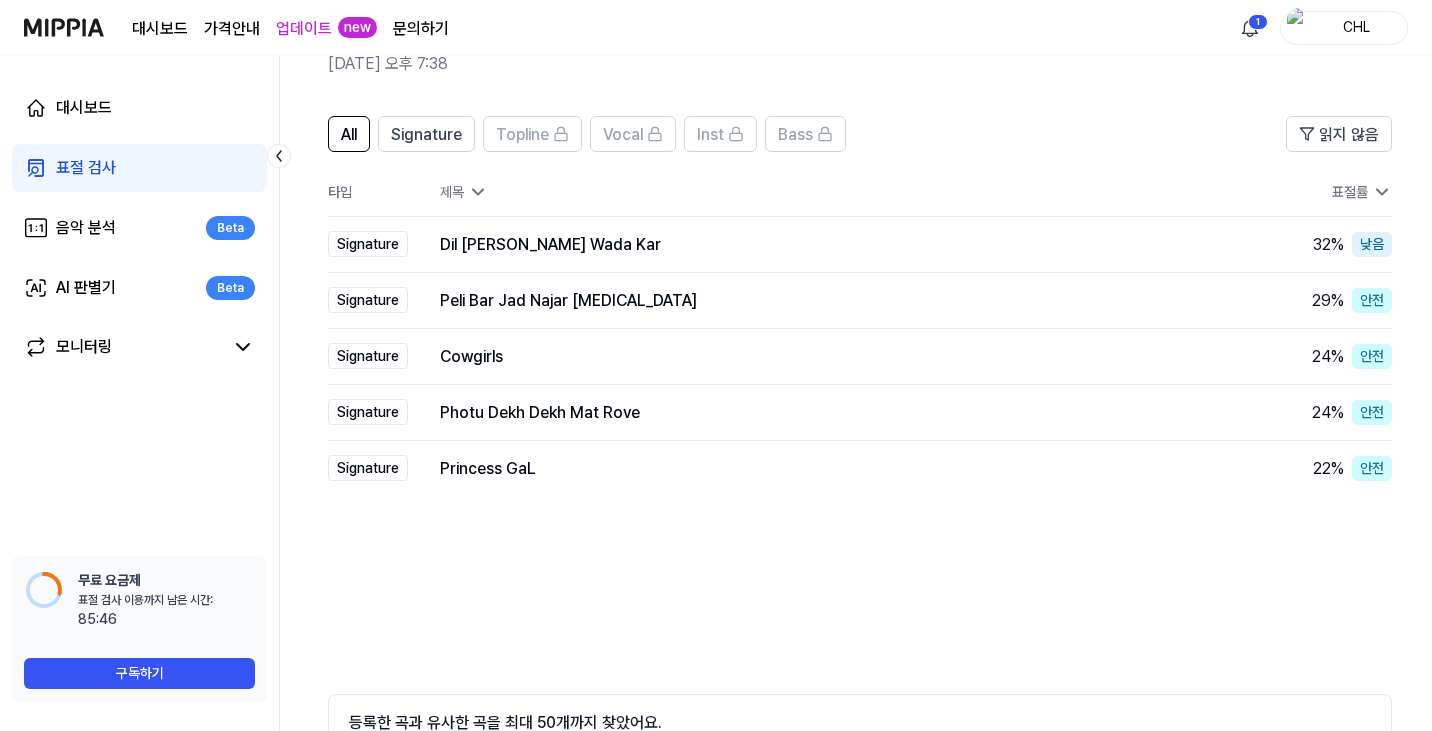 scroll, scrollTop: 30, scrollLeft: 0, axis: vertical 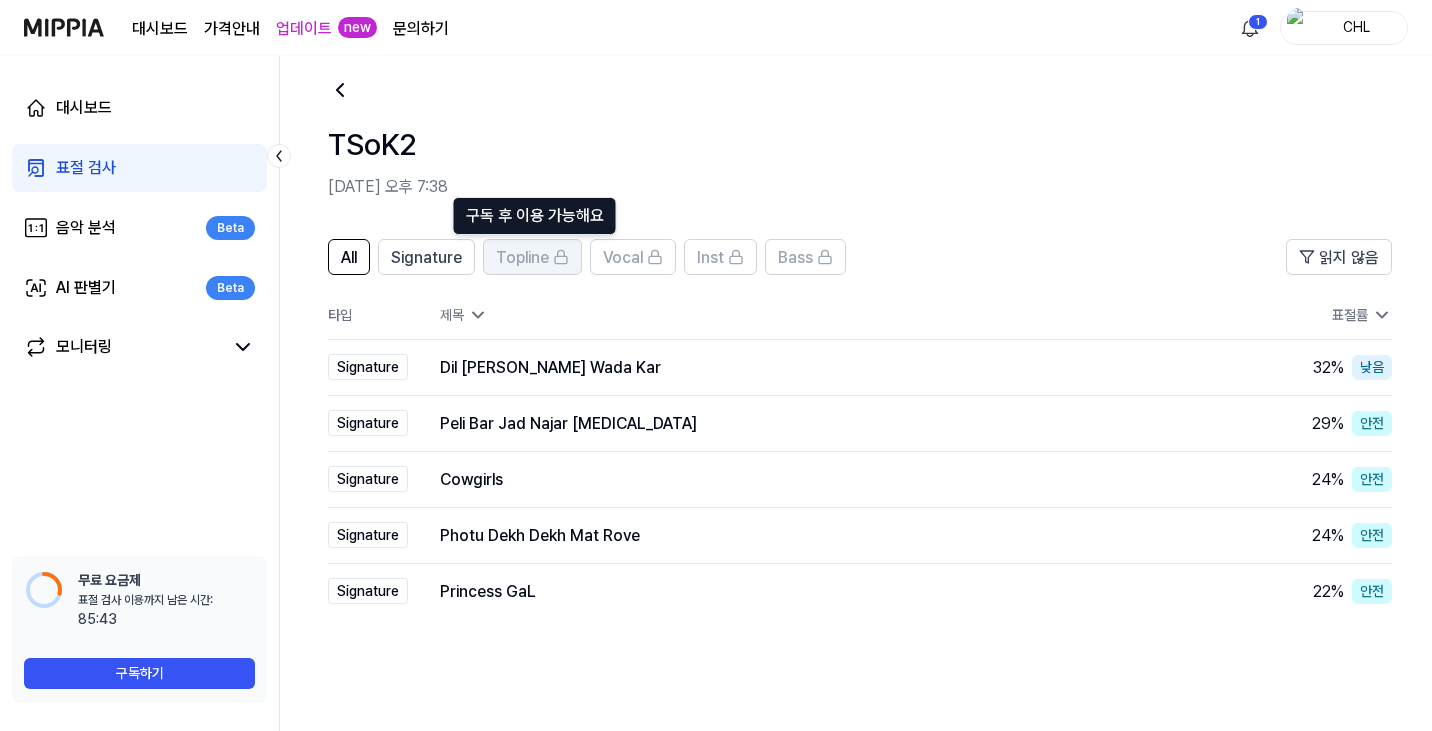 click on "Topline" at bounding box center (522, 258) 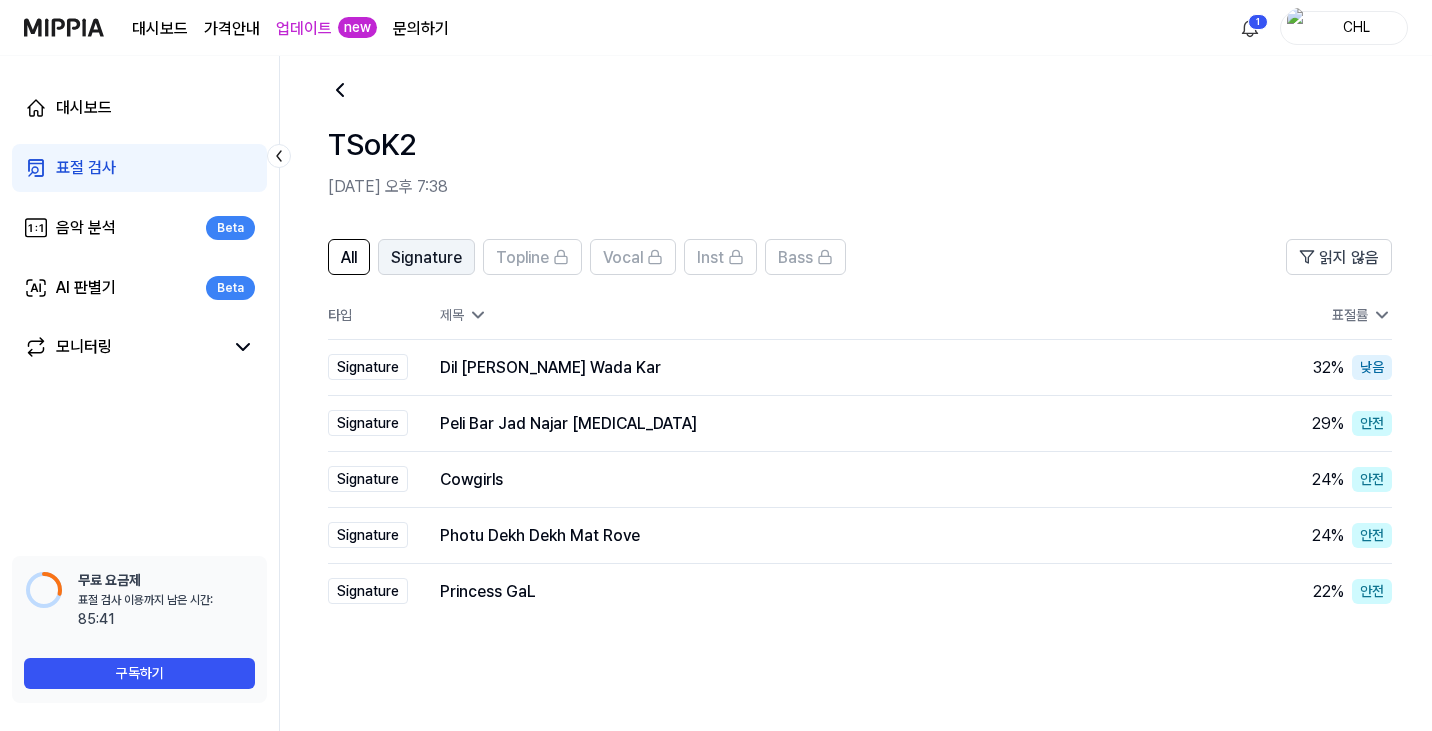 click on "Signature" at bounding box center [426, 257] 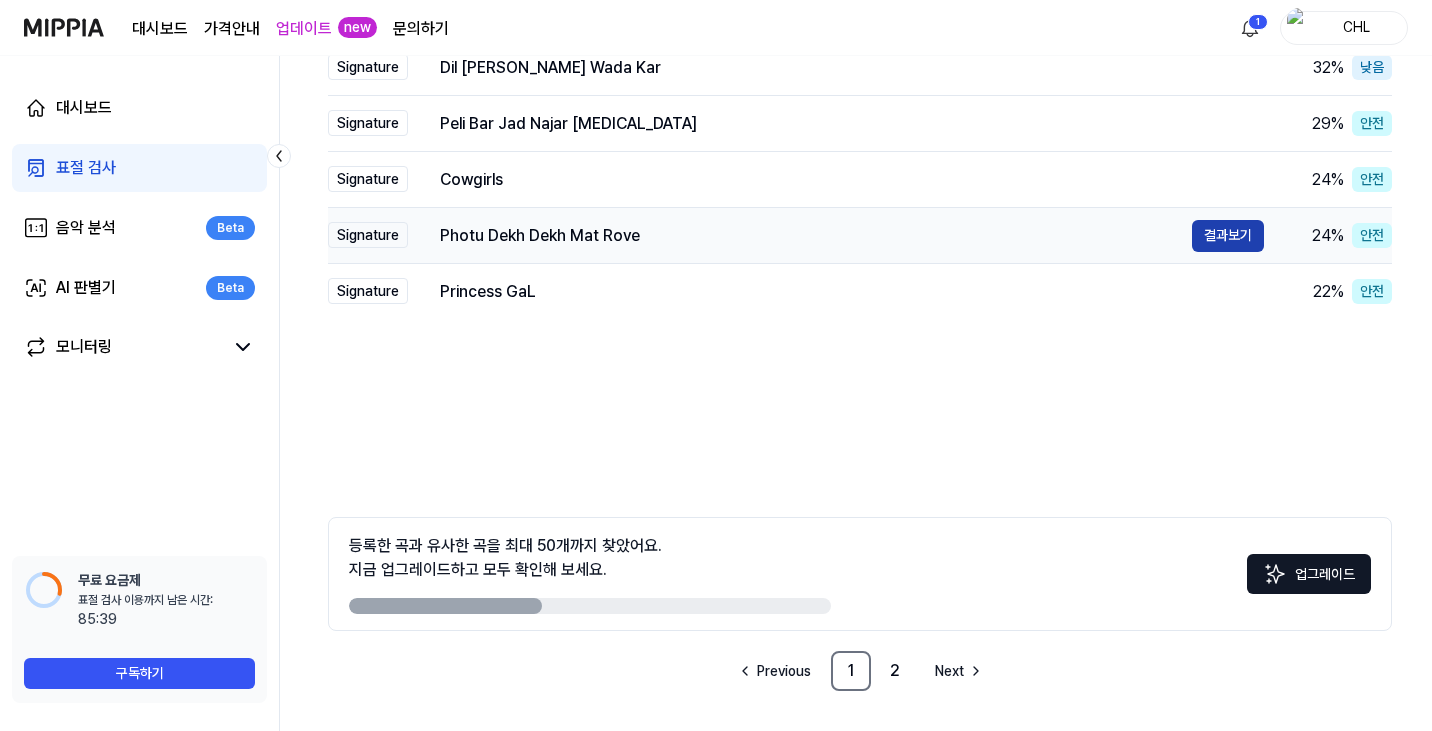 scroll, scrollTop: 130, scrollLeft: 0, axis: vertical 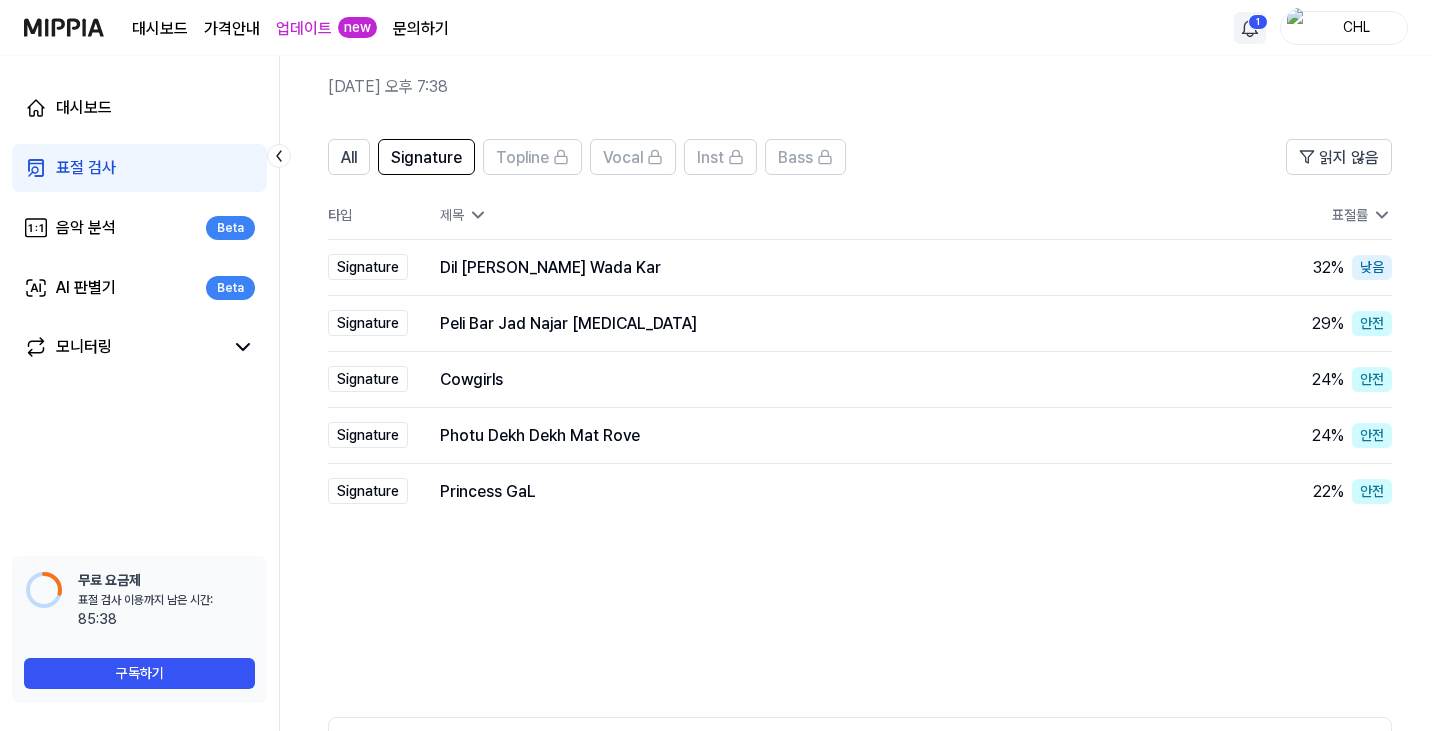 click on "대시보드 가격안내 업데이트 new 문의하기 1 CHL 대시보드 표절 검사 음악 분석 Beta AI 판별기 Beta 모니터링 무료 요금제 표절 검사 이용까지 남은 시간:  이용 가능 시간:      85:38 구독하기 TSoK2 2025.07.09 오후 7:38 All Signature Topline Vocal Inst Bass 읽지 않음 All Signature Vocal Inst Topline Bass 타입 제목 표절률 표절률 읽지 않음 Signature Dil Lenai Taan Wada Kar 결과보기 32 % 낮음   Signature Peli Bar Jad Najar Mili 결과보기 29 % 안전   Signature Cowgirls 결과보기 24 % 안전   Signature Photu Dekh Dekh Mat Rove 결과보기 24 % 안전   Signature Princess GaL 결과보기 22 % 안전   등록한 곡과 유사한 곡을 최대 50개까지 찾았어요. 지금 업그레이드하고 모두 확인해 보세요. 업그레이드 Previous 1 2 Next" at bounding box center (716, 1396) 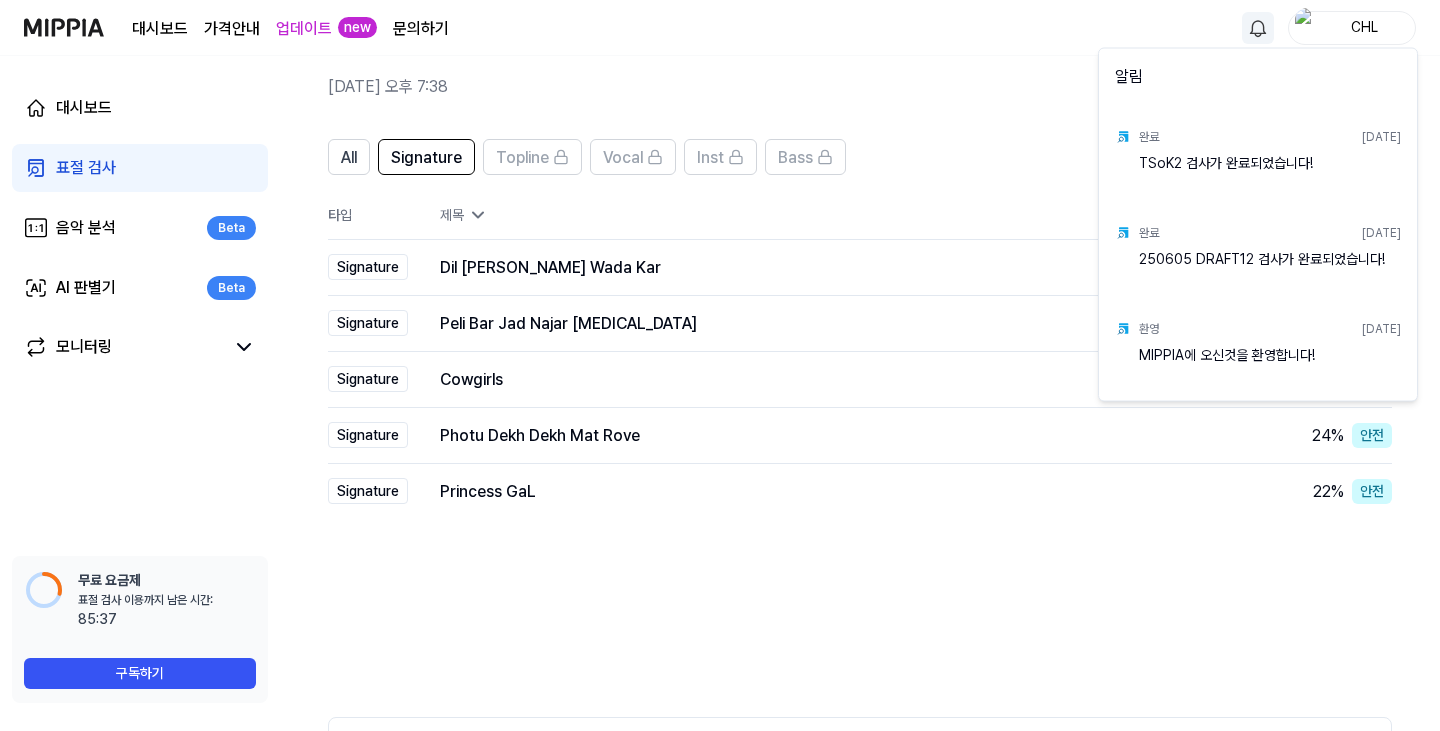 click on "대시보드 가격안내 업데이트 new 문의하기 CHL 대시보드 표절 검사 음악 분석 Beta AI 판별기 Beta 모니터링 무료 요금제 표절 검사 이용까지 남은 시간:  이용 가능 시간:      85:37 구독하기 TSoK2 2025.07.09 오후 7:38 All Signature Topline Vocal Inst Bass 읽지 않음 All Signature Vocal Inst Topline Bass 타입 제목 표절률 표절률 읽지 않음 Signature Dil Lenai Taan Wada Kar 결과보기 32 % 낮음   Signature Peli Bar Jad Najar Mili 결과보기 29 % 안전   Signature Cowgirls 결과보기 24 % 안전   Signature Photu Dekh Dekh Mat Rove 결과보기 24 % 안전   Signature Princess GaL 결과보기 22 % 안전   등록한 곡과 유사한 곡을 최대 50개까지 찾았어요. 지금 업그레이드하고 모두 확인해 보세요. 업그레이드 Previous 1 2 Next 알림 완료 2025.07.09. TSoK2 검사가 완료되었습니다! 완료 2025.06.05. 250605 DRAFT12 검사가 완료되었습니다! 환영 2025.06.05." at bounding box center [720, 1403] 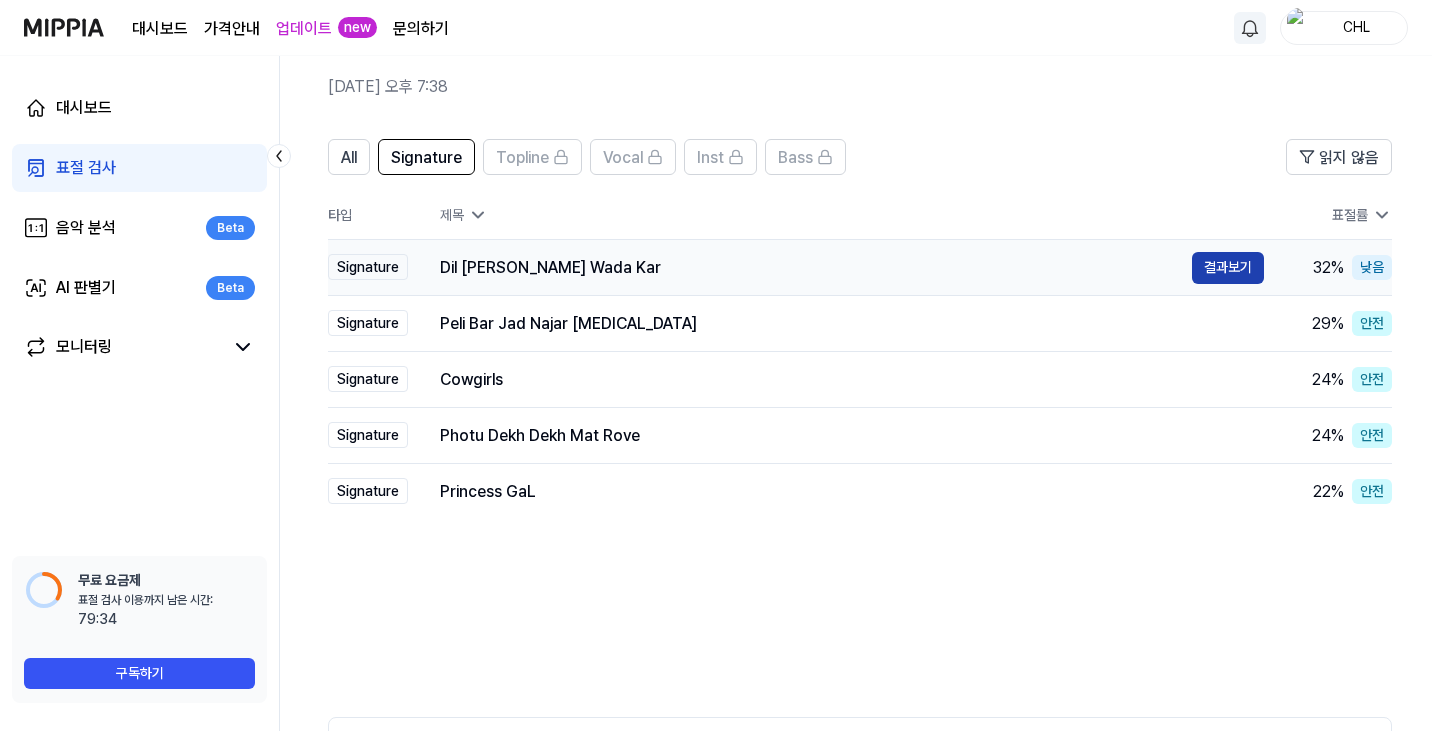 click on "결과보기" at bounding box center (1228, 268) 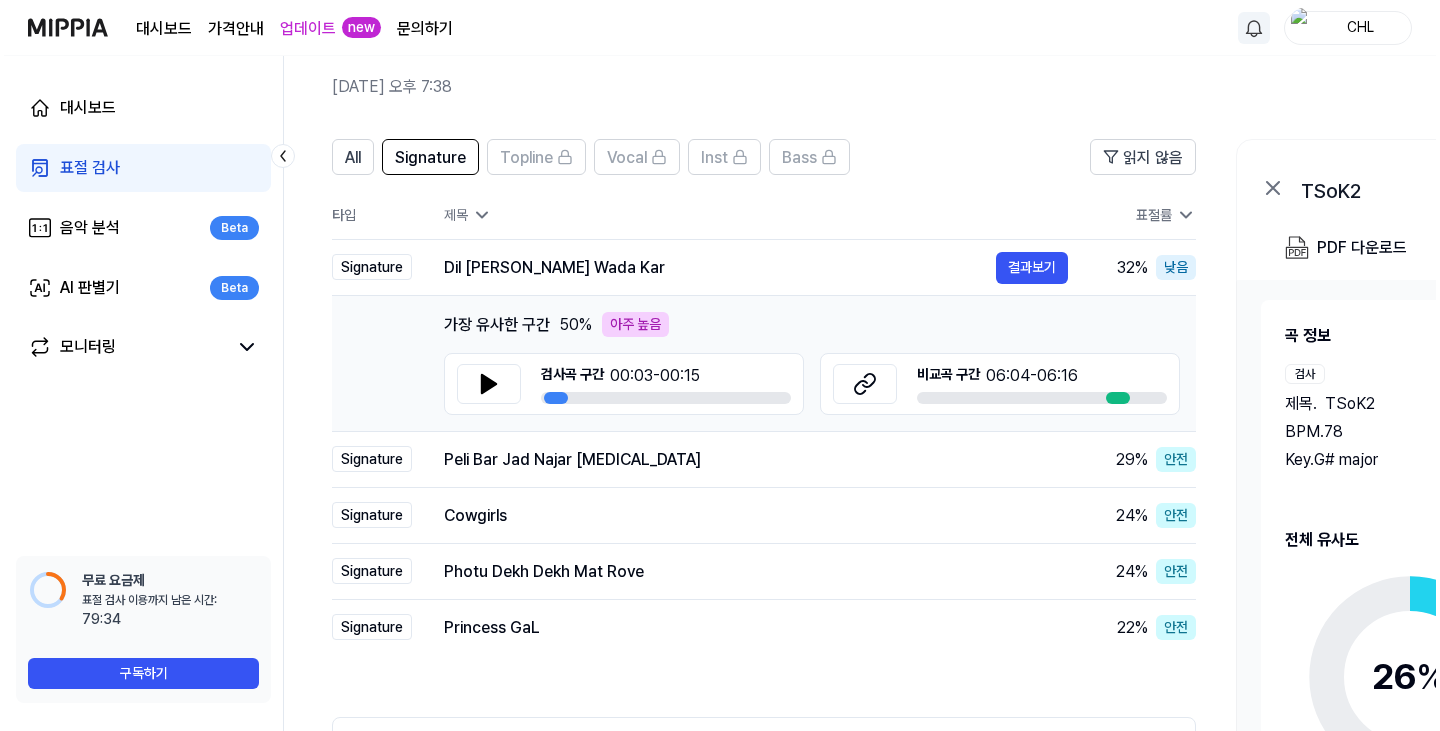scroll, scrollTop: 0, scrollLeft: 0, axis: both 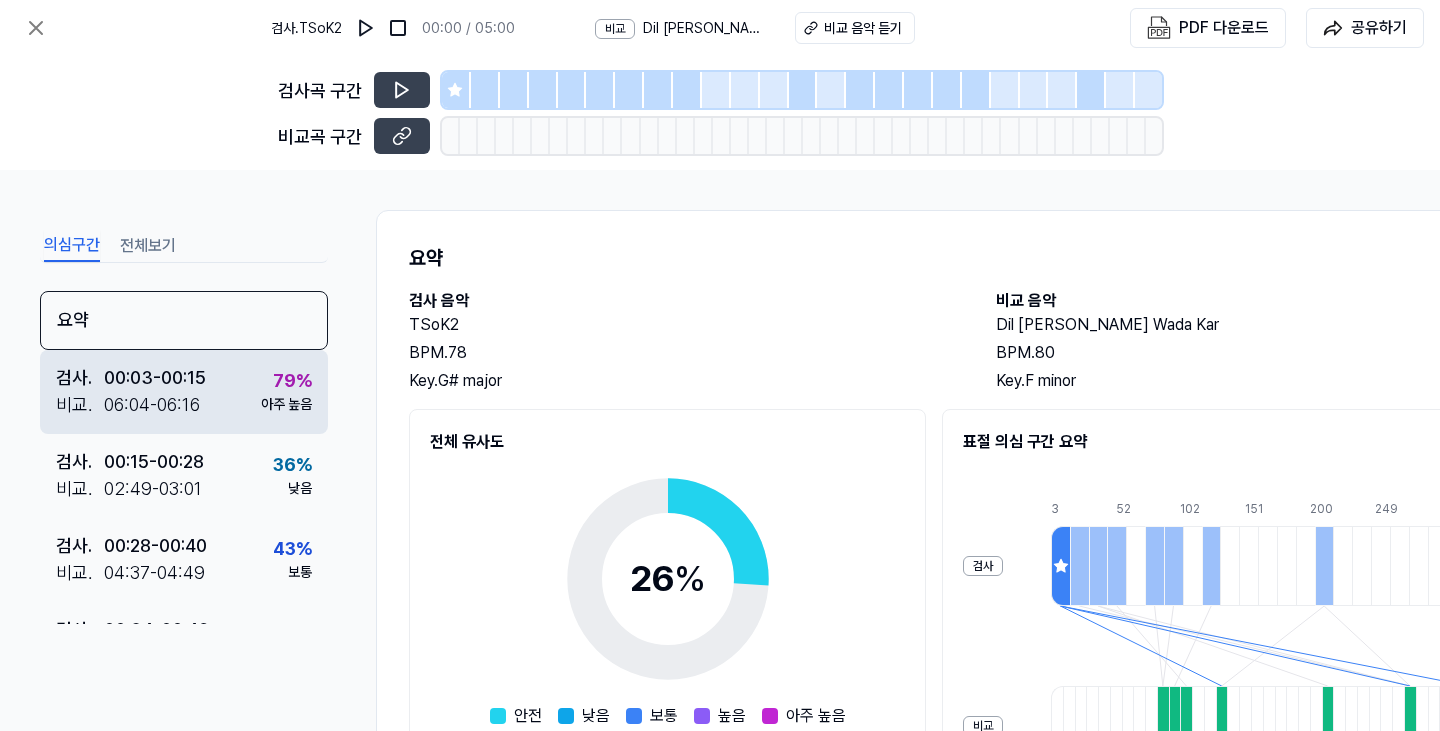 click on "검사 . 00:03 - 00:15 비교 . 06:04 - 06:16 79 % 아주 높음" at bounding box center (184, 392) 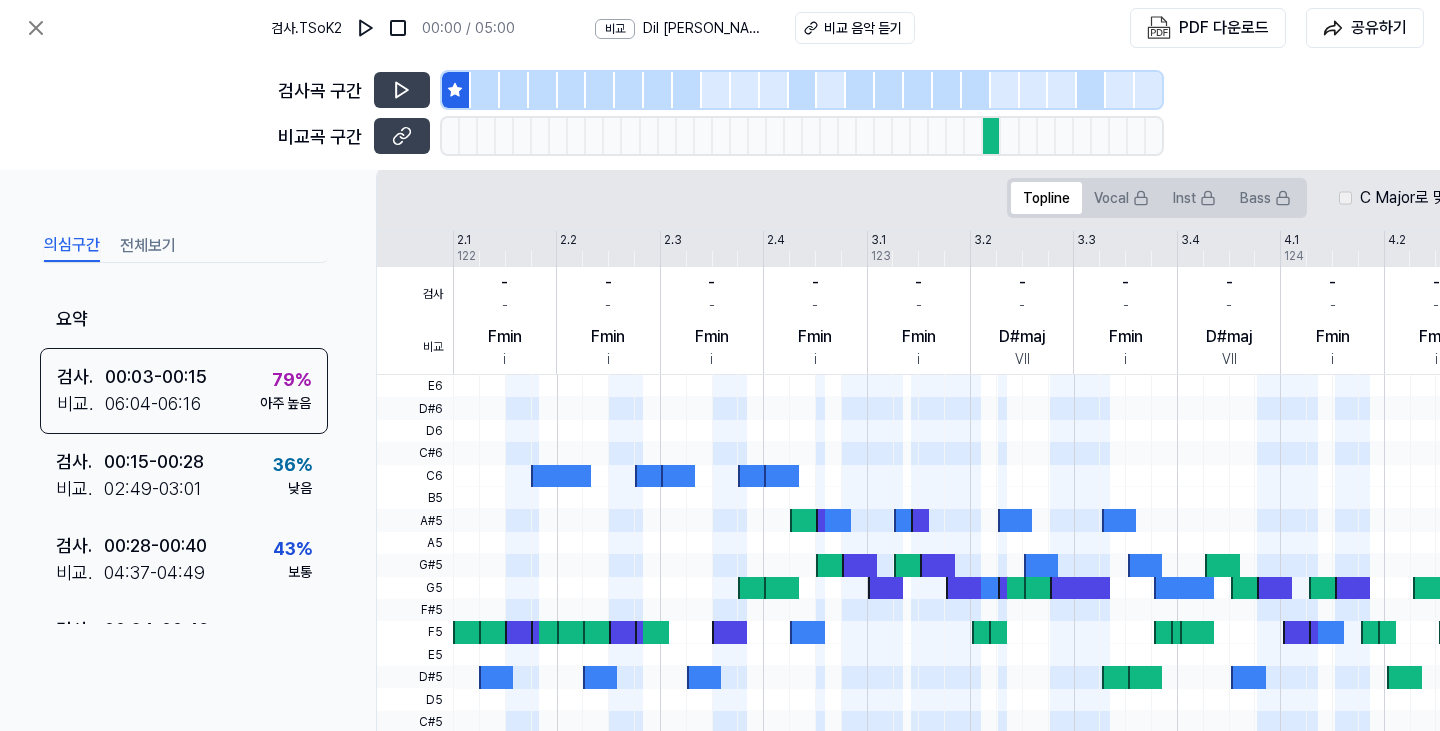 scroll, scrollTop: 400, scrollLeft: 0, axis: vertical 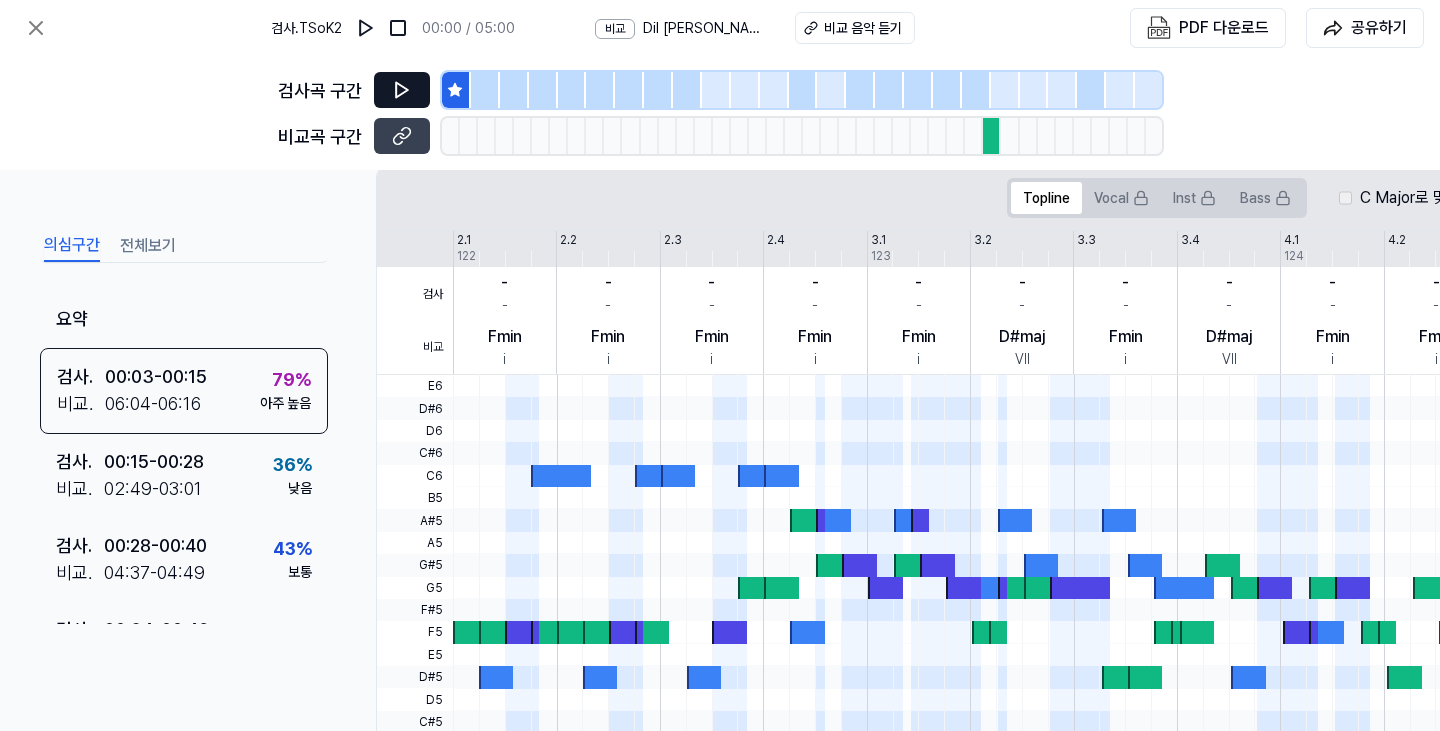 click 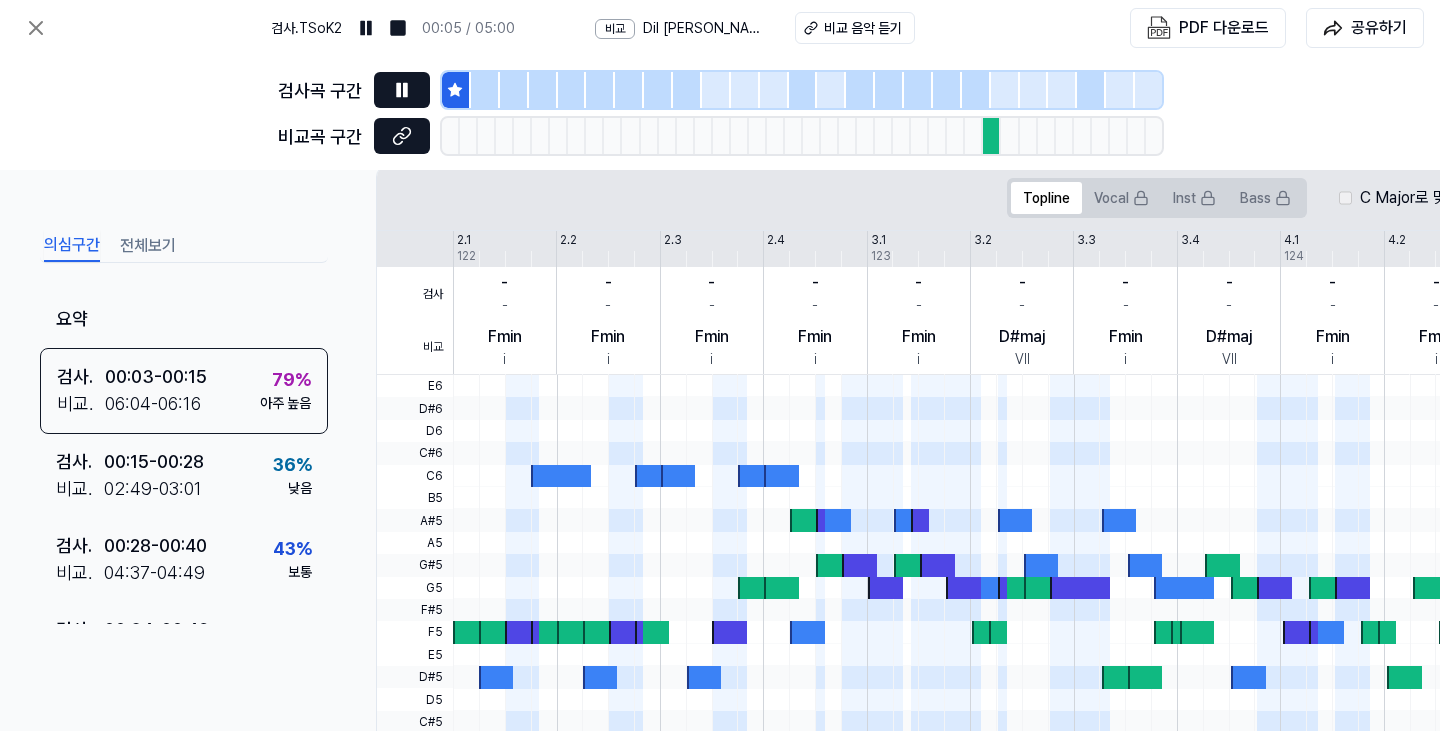 click 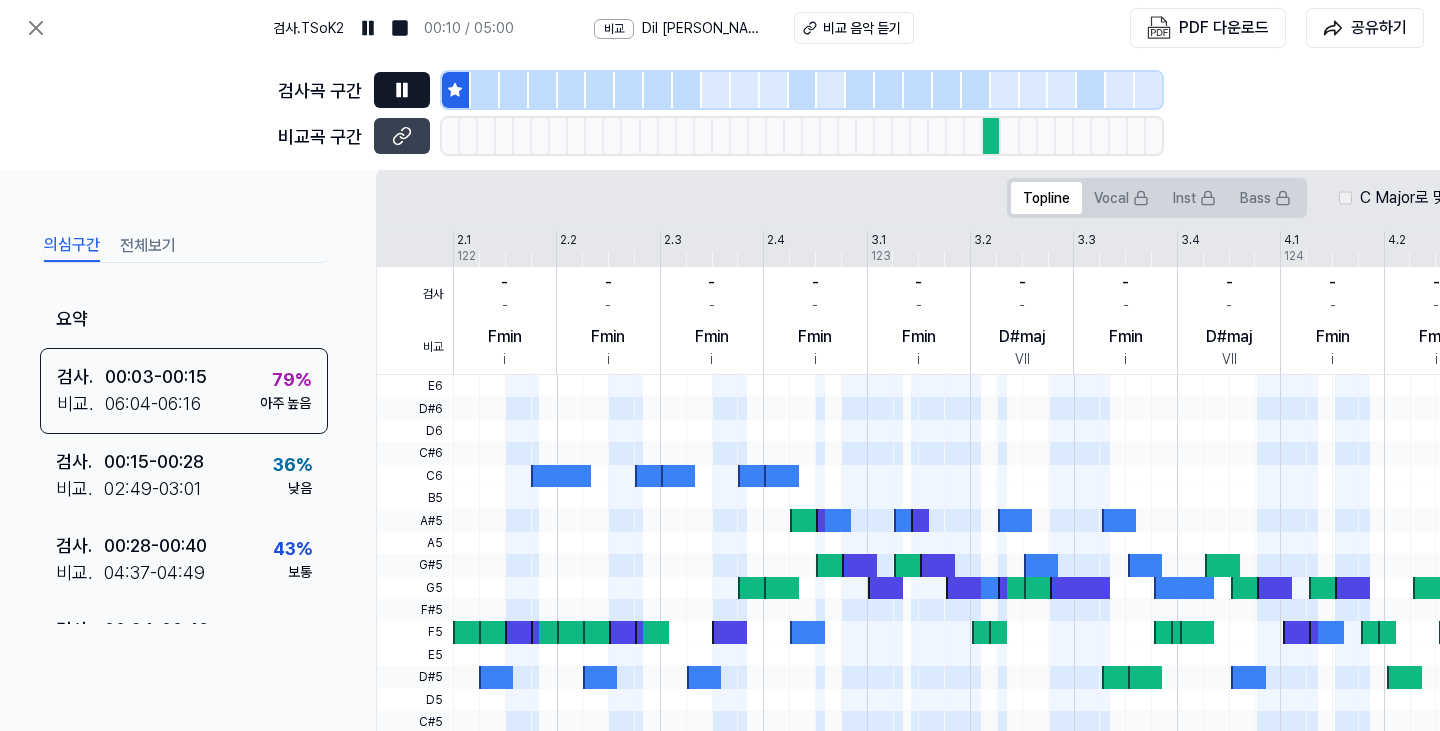 click 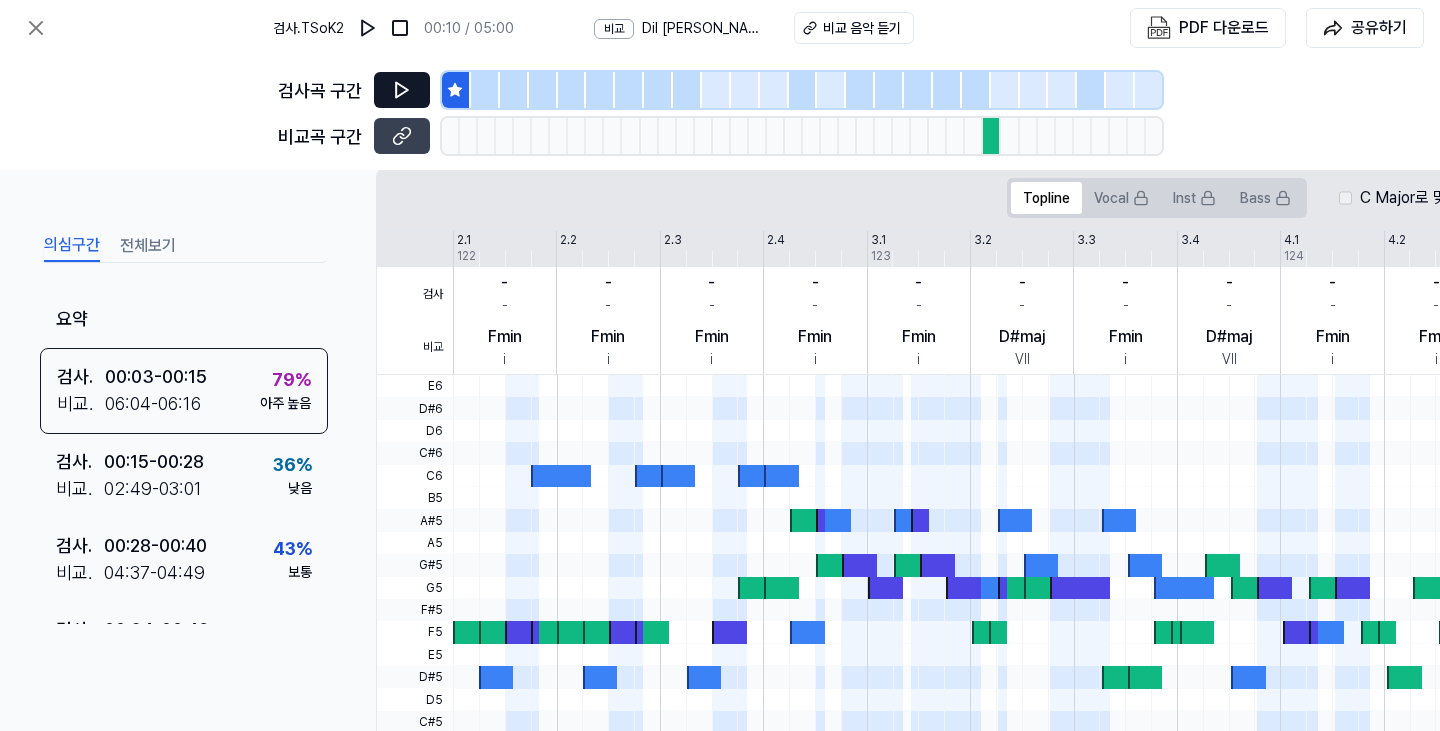 scroll, scrollTop: 600, scrollLeft: 0, axis: vertical 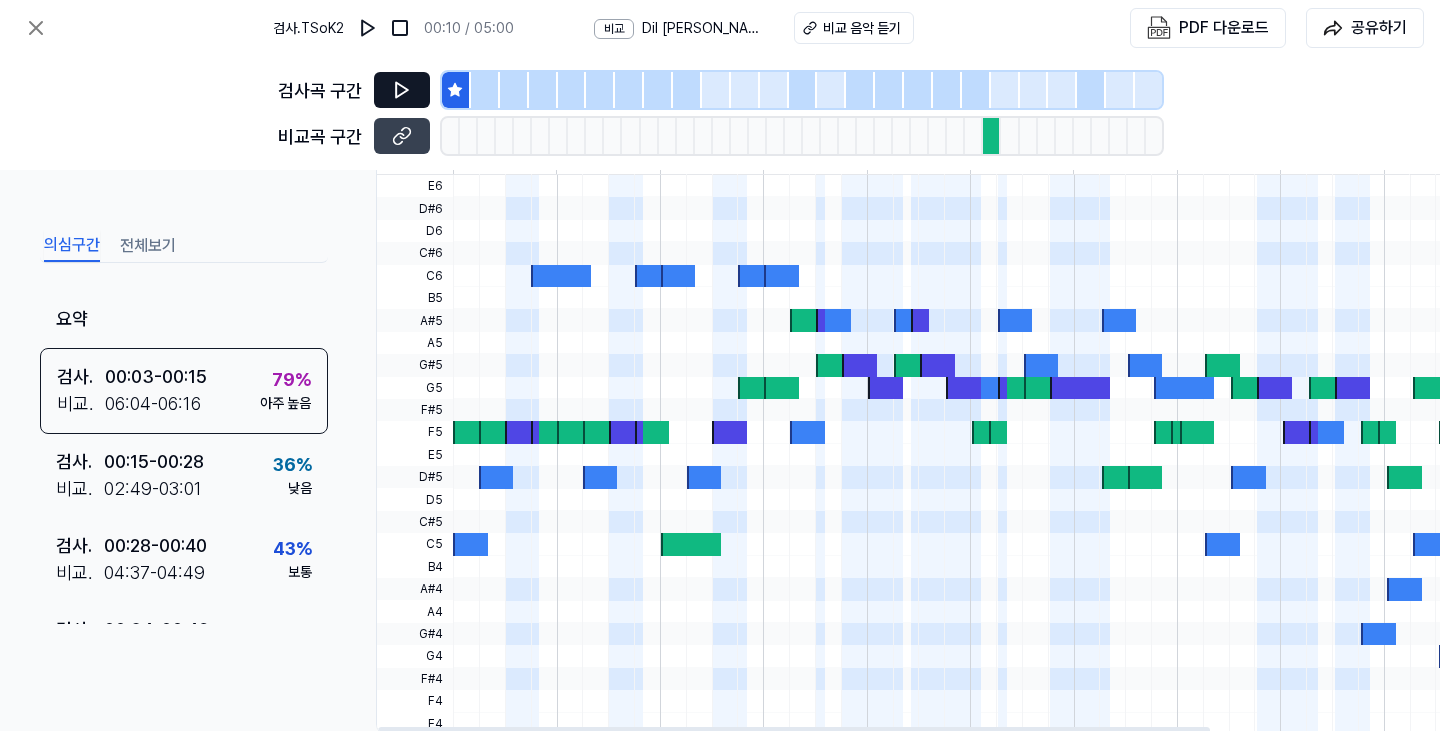 click at bounding box center [470, 432] 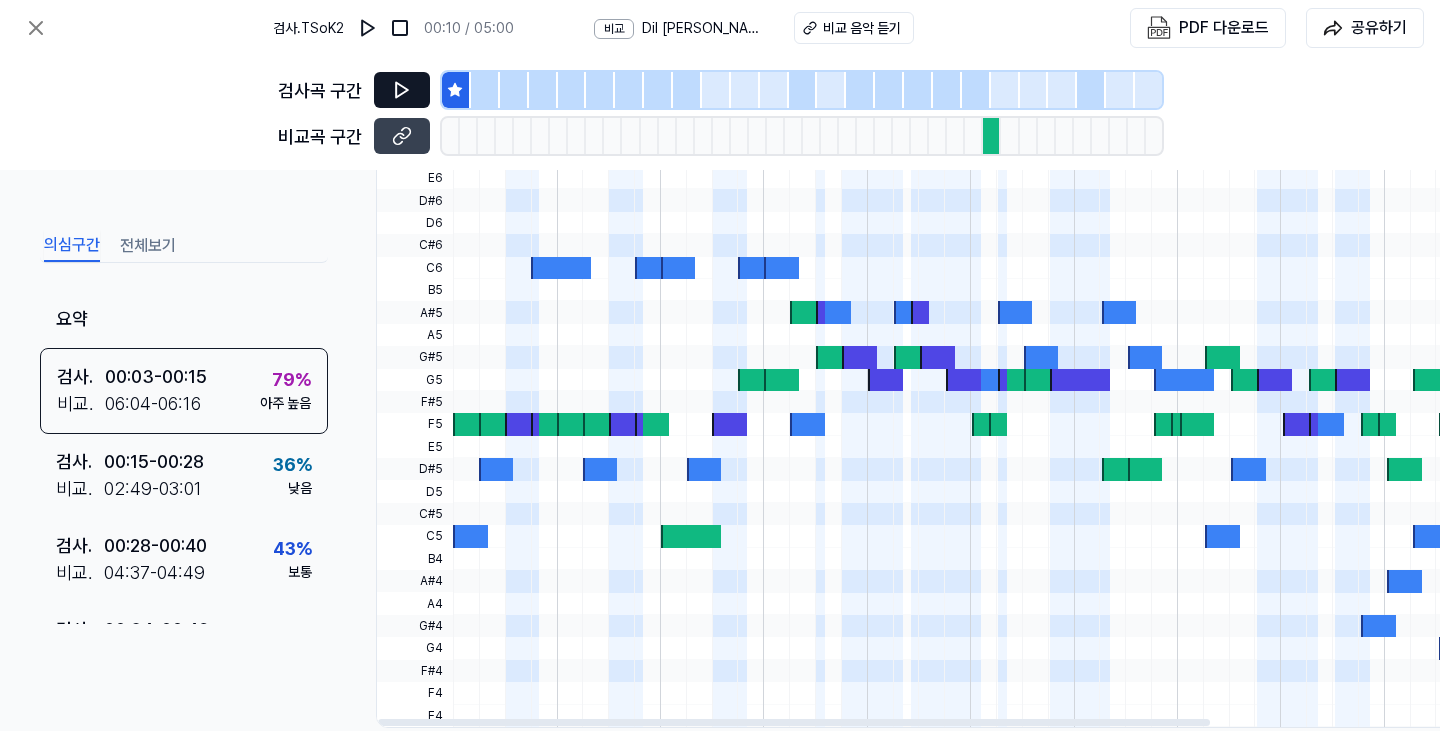scroll, scrollTop: 652, scrollLeft: 0, axis: vertical 